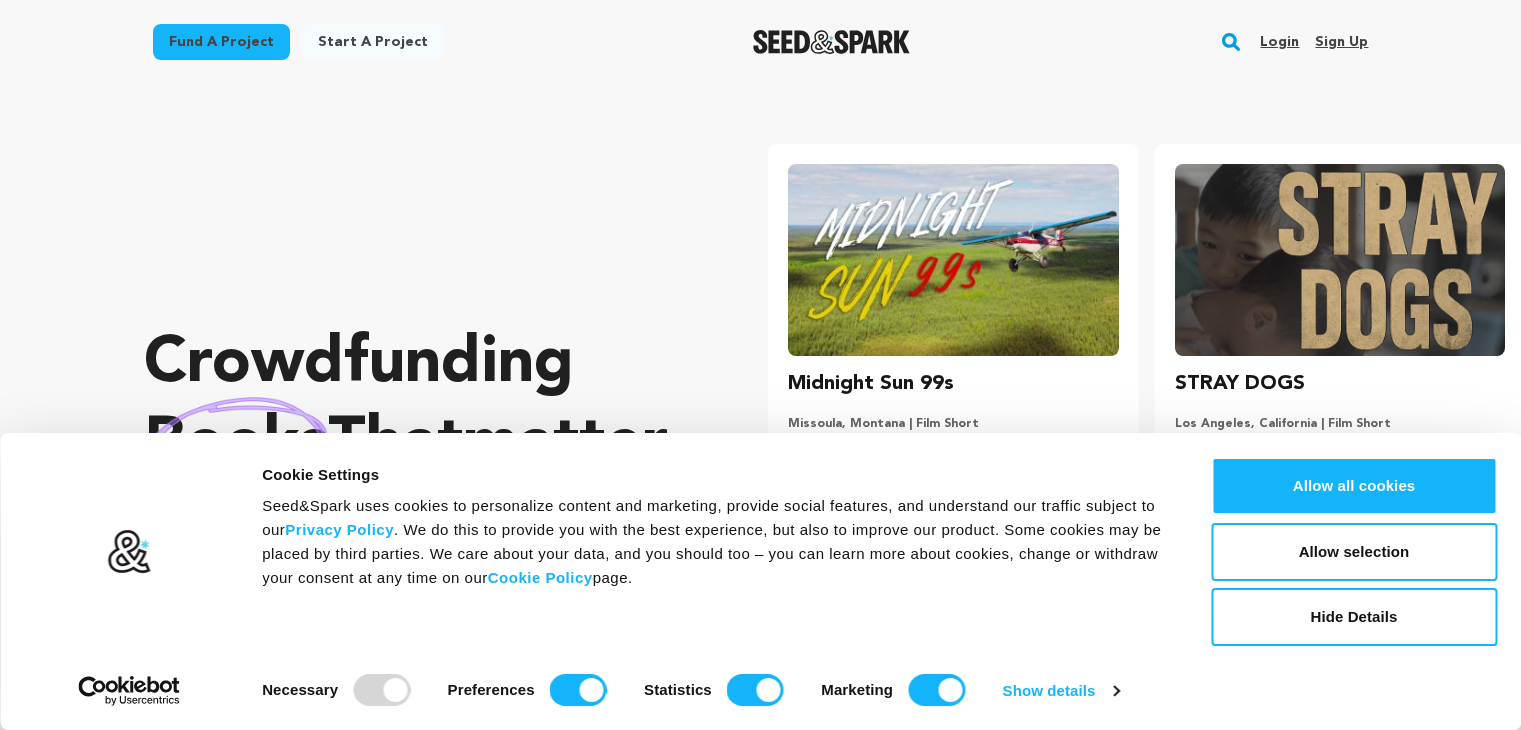 scroll, scrollTop: 0, scrollLeft: 0, axis: both 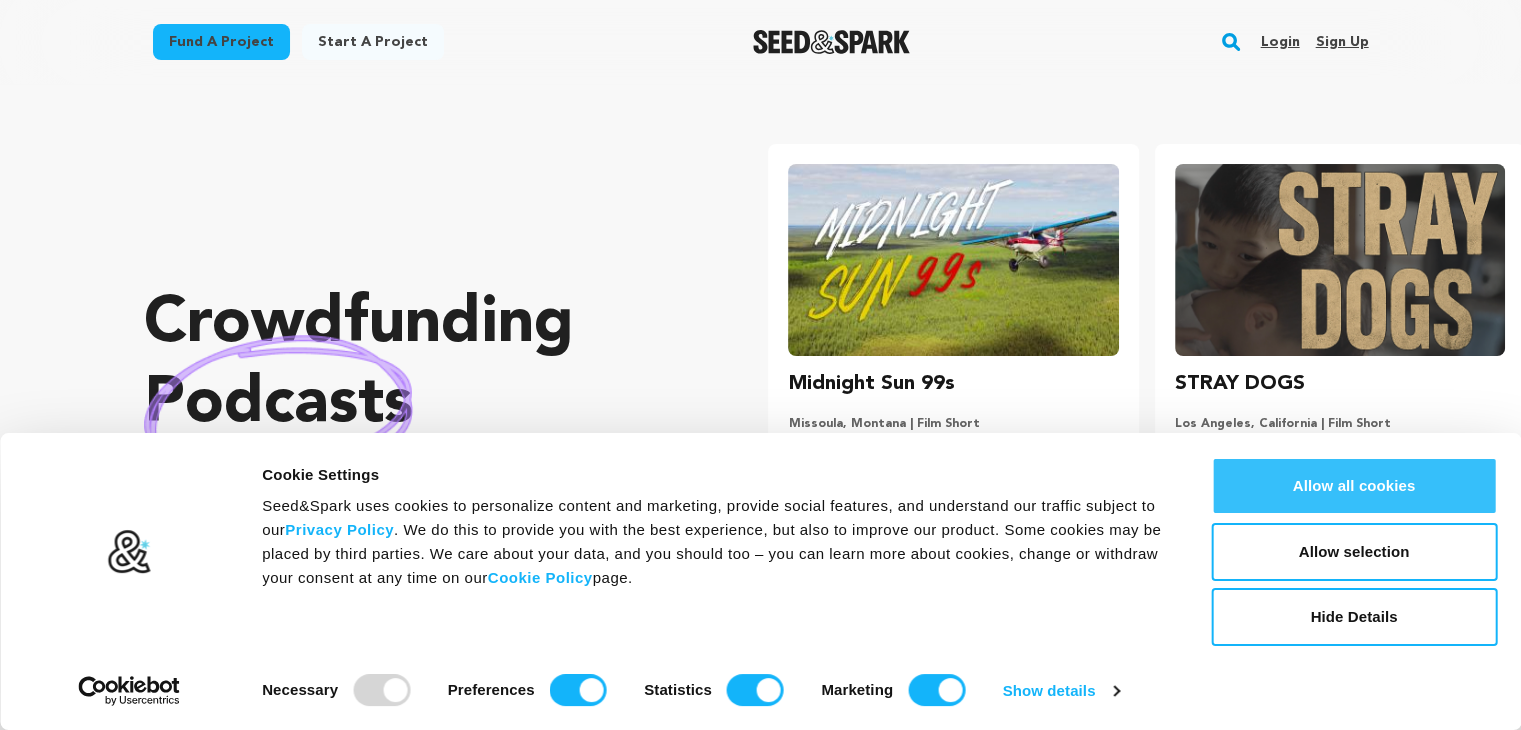 click on "Allow all cookies" at bounding box center [1354, 486] 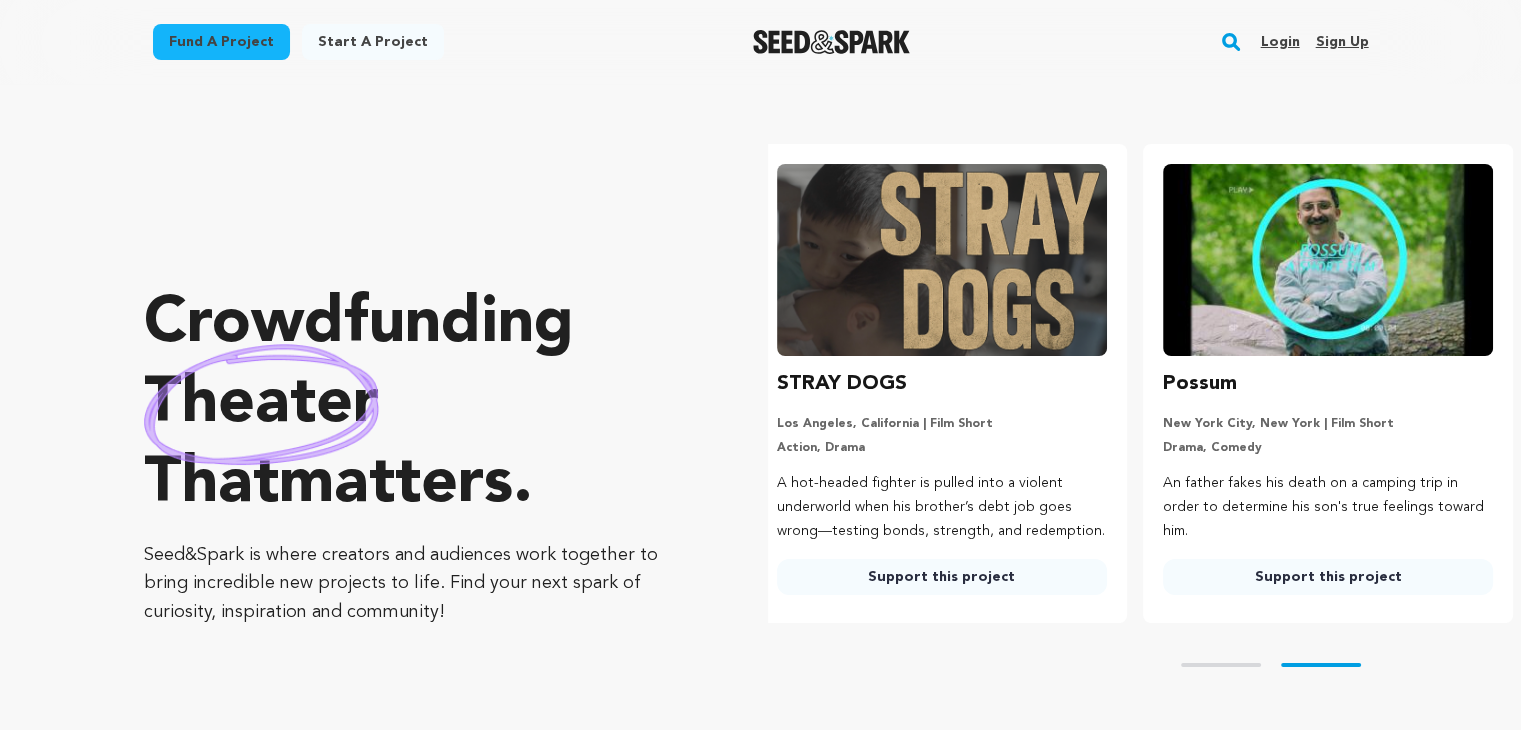 scroll, scrollTop: 0, scrollLeft: 401, axis: horizontal 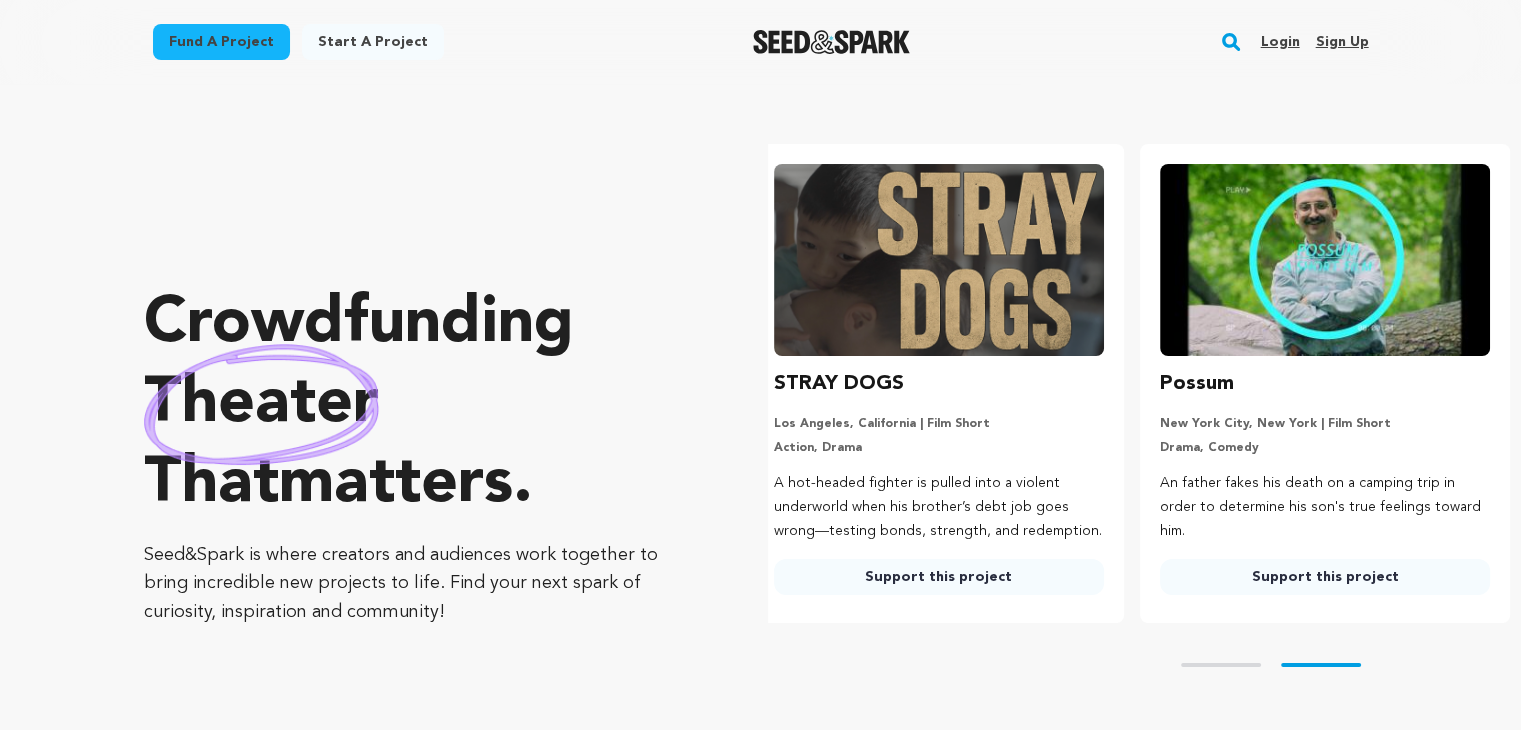 click on "Sign up" at bounding box center (1341, 42) 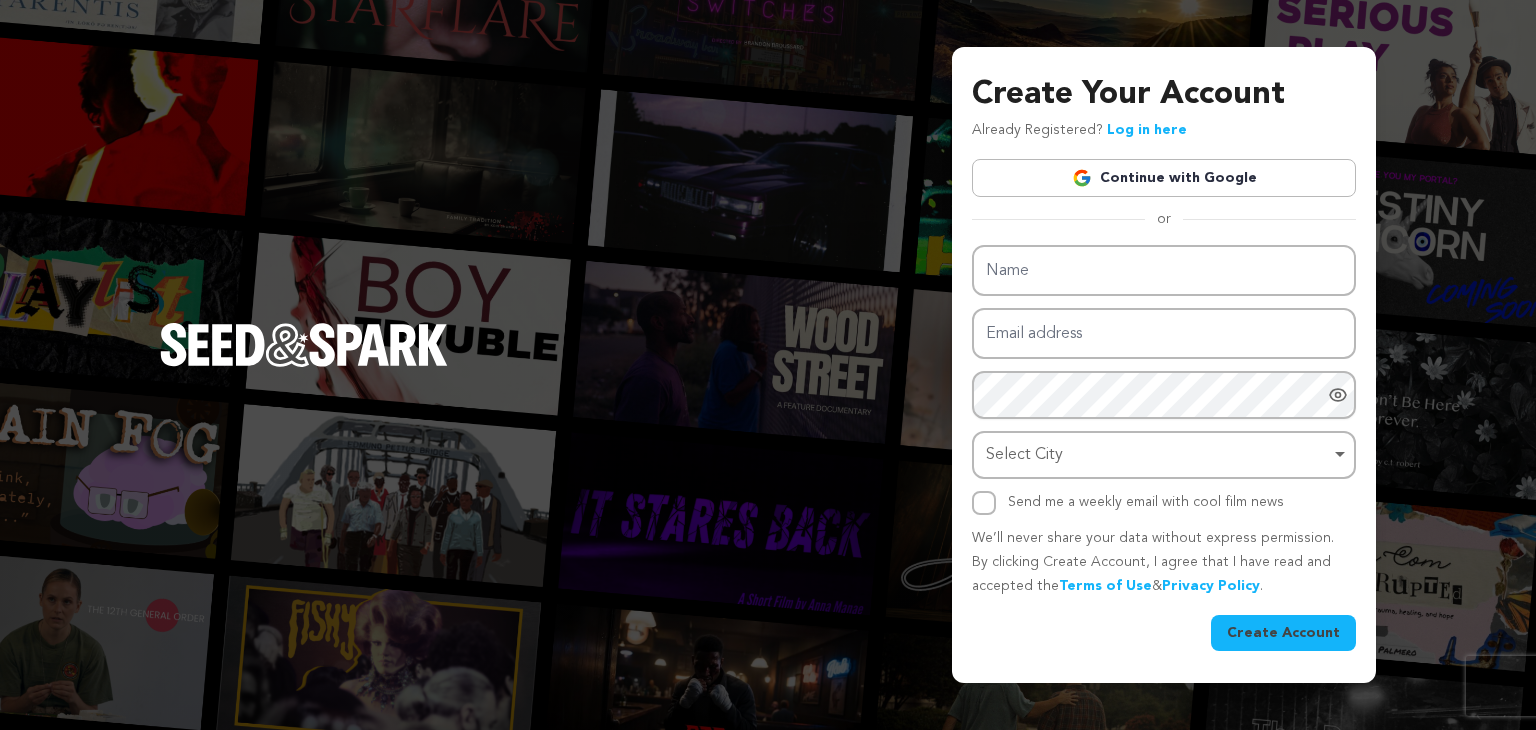 scroll, scrollTop: 0, scrollLeft: 0, axis: both 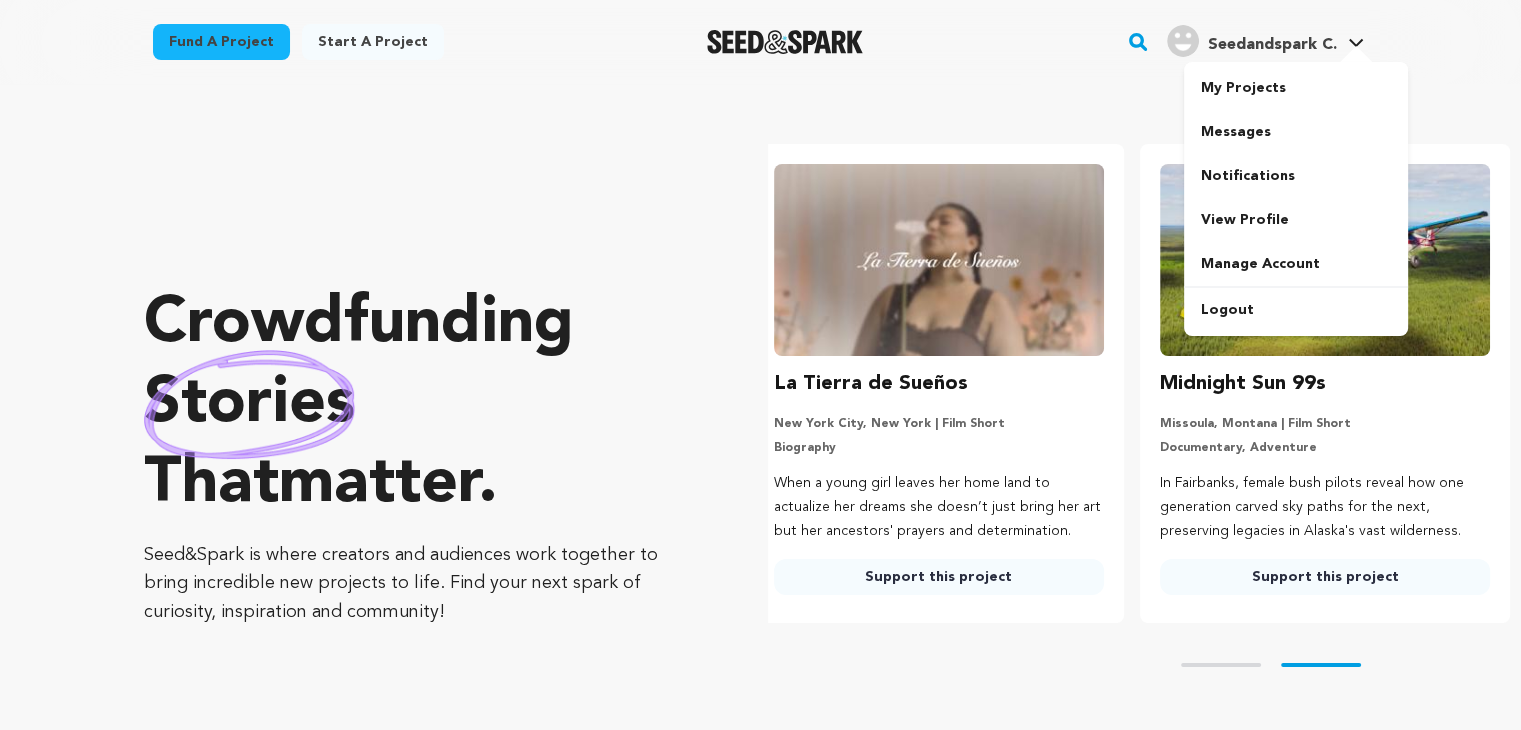 click 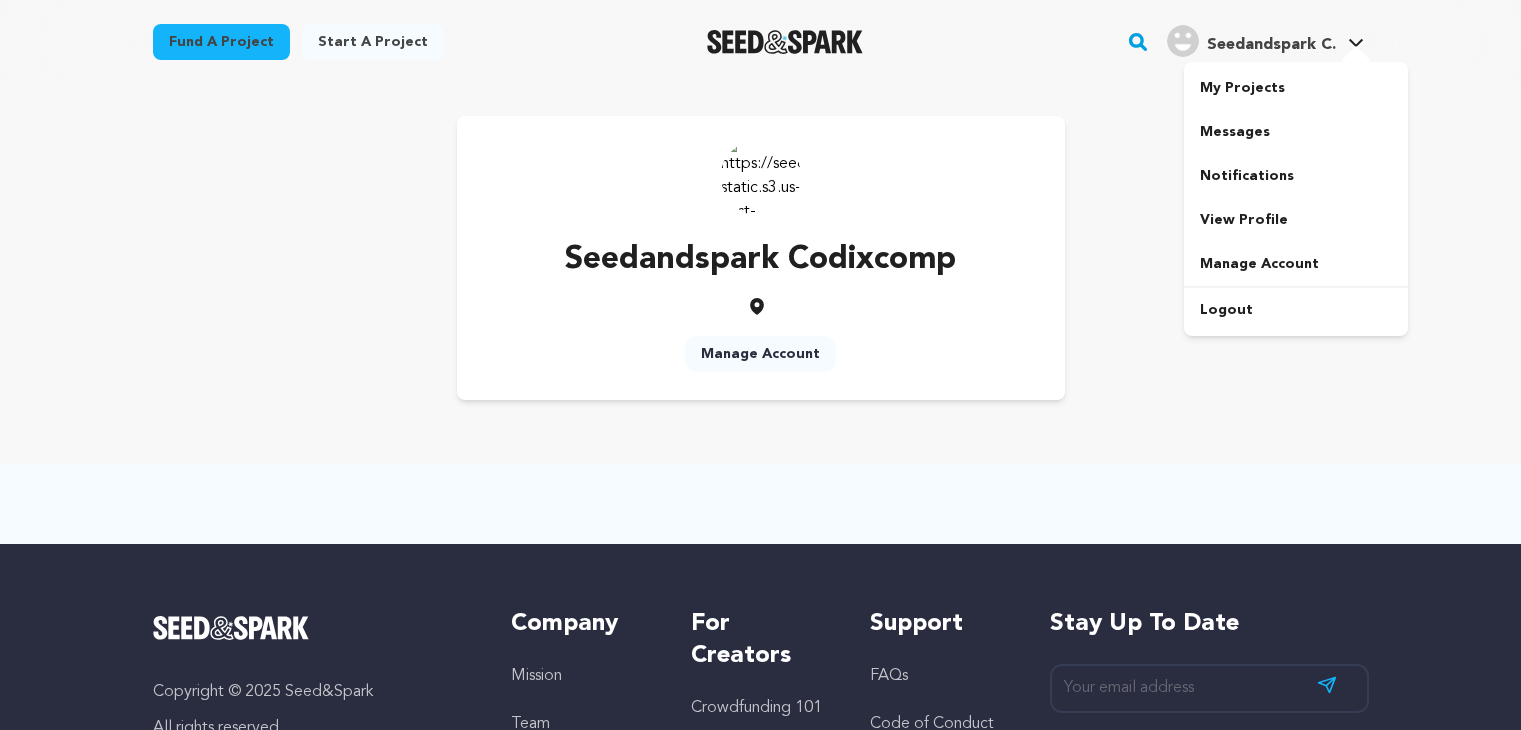 scroll, scrollTop: 0, scrollLeft: 0, axis: both 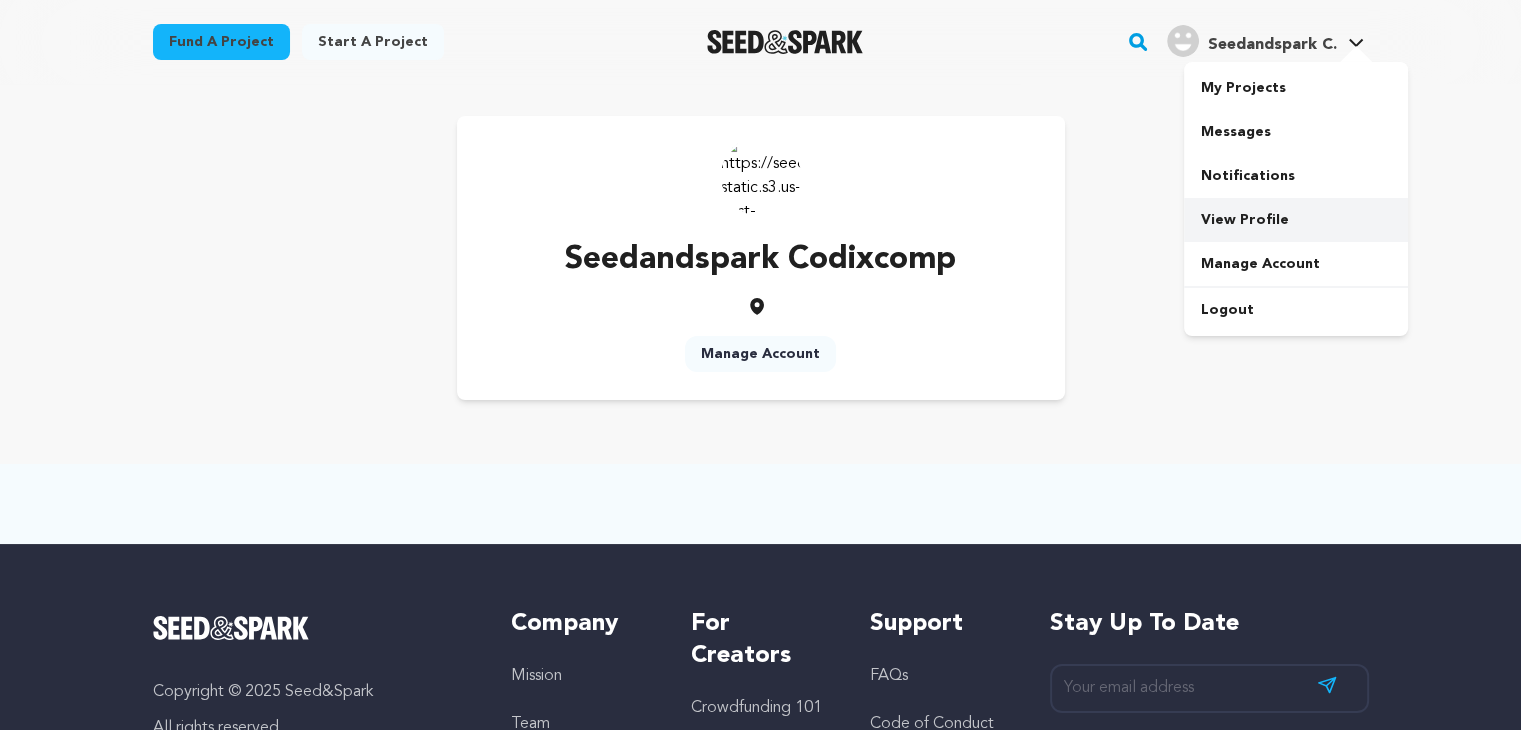 click on "View Profile" at bounding box center [1296, 220] 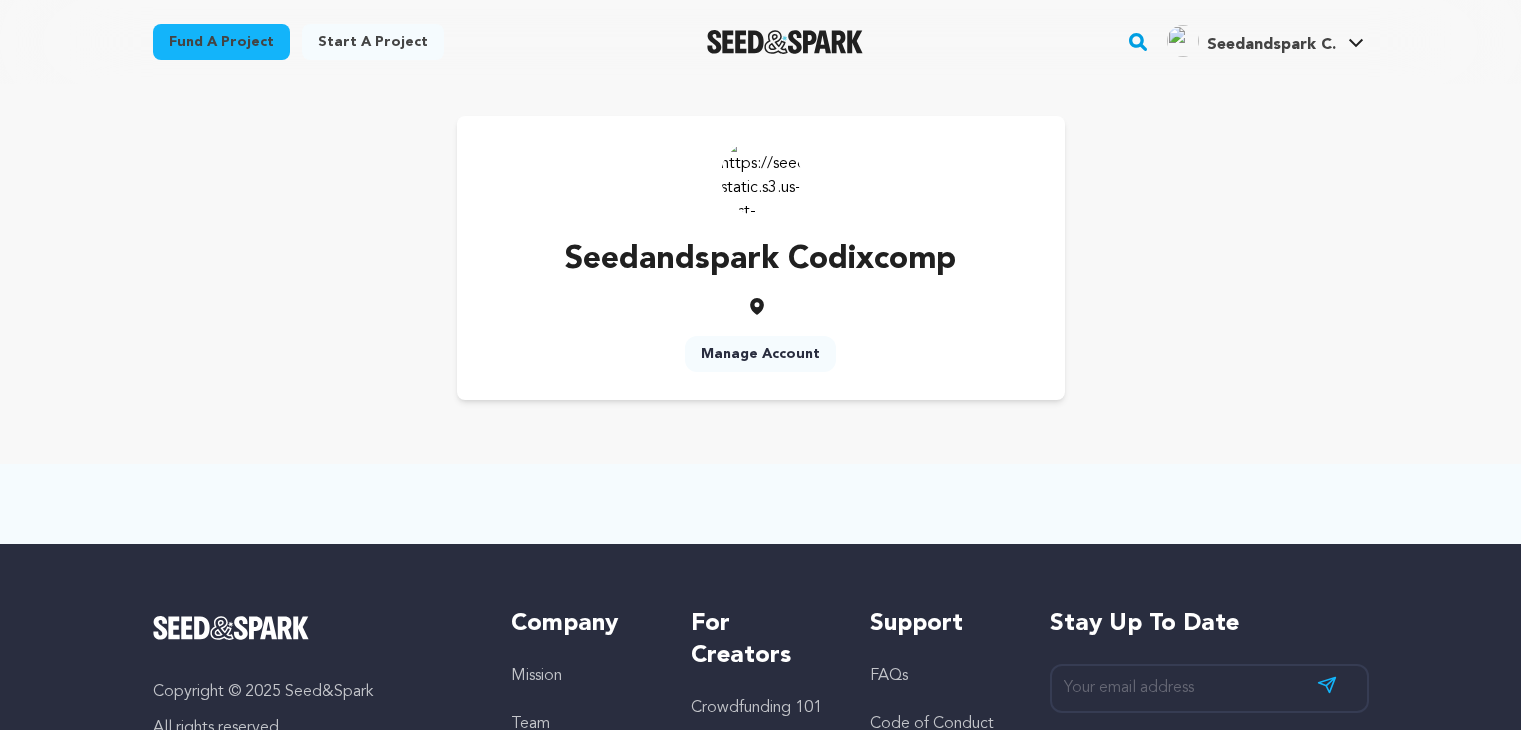 scroll, scrollTop: 0, scrollLeft: 0, axis: both 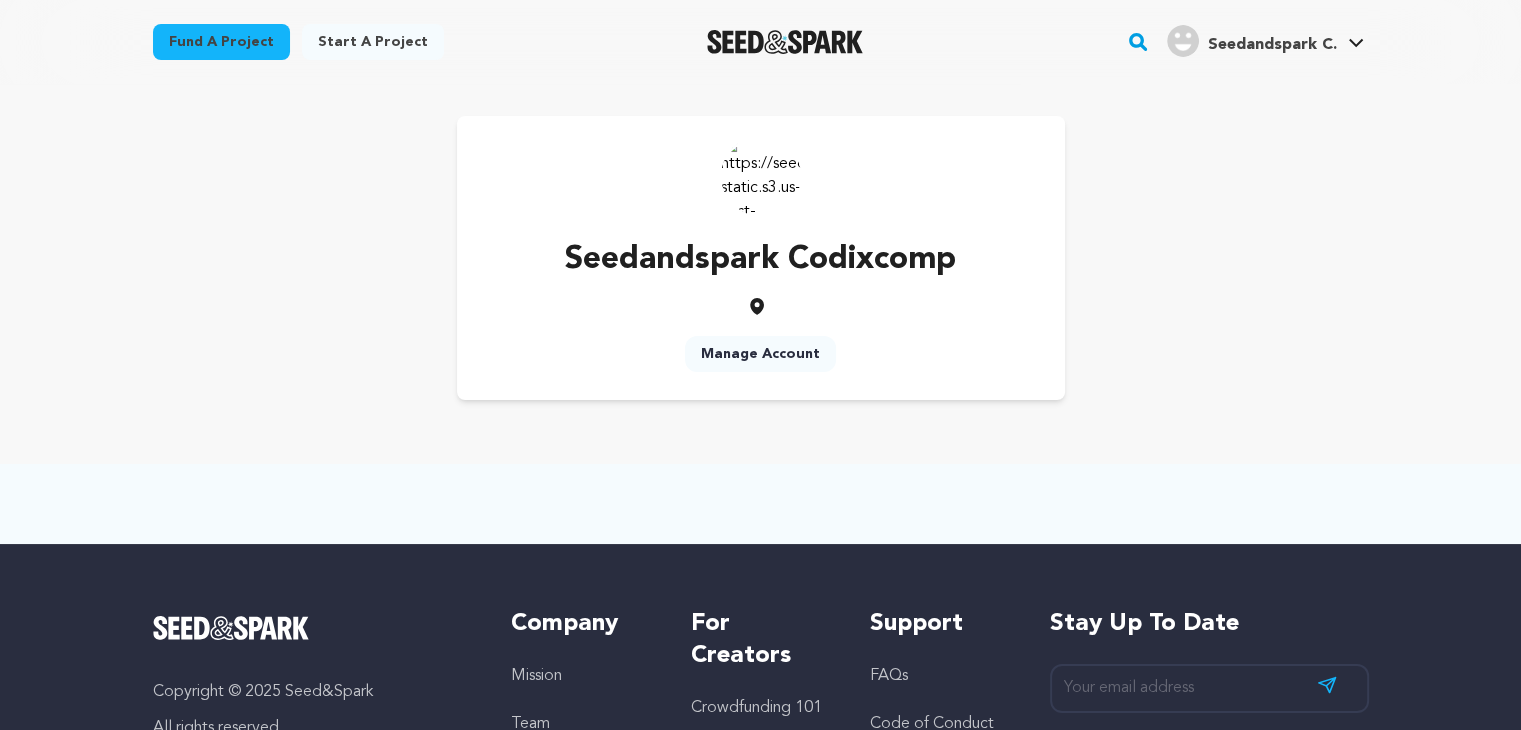 click on "Manage Account" at bounding box center [760, 354] 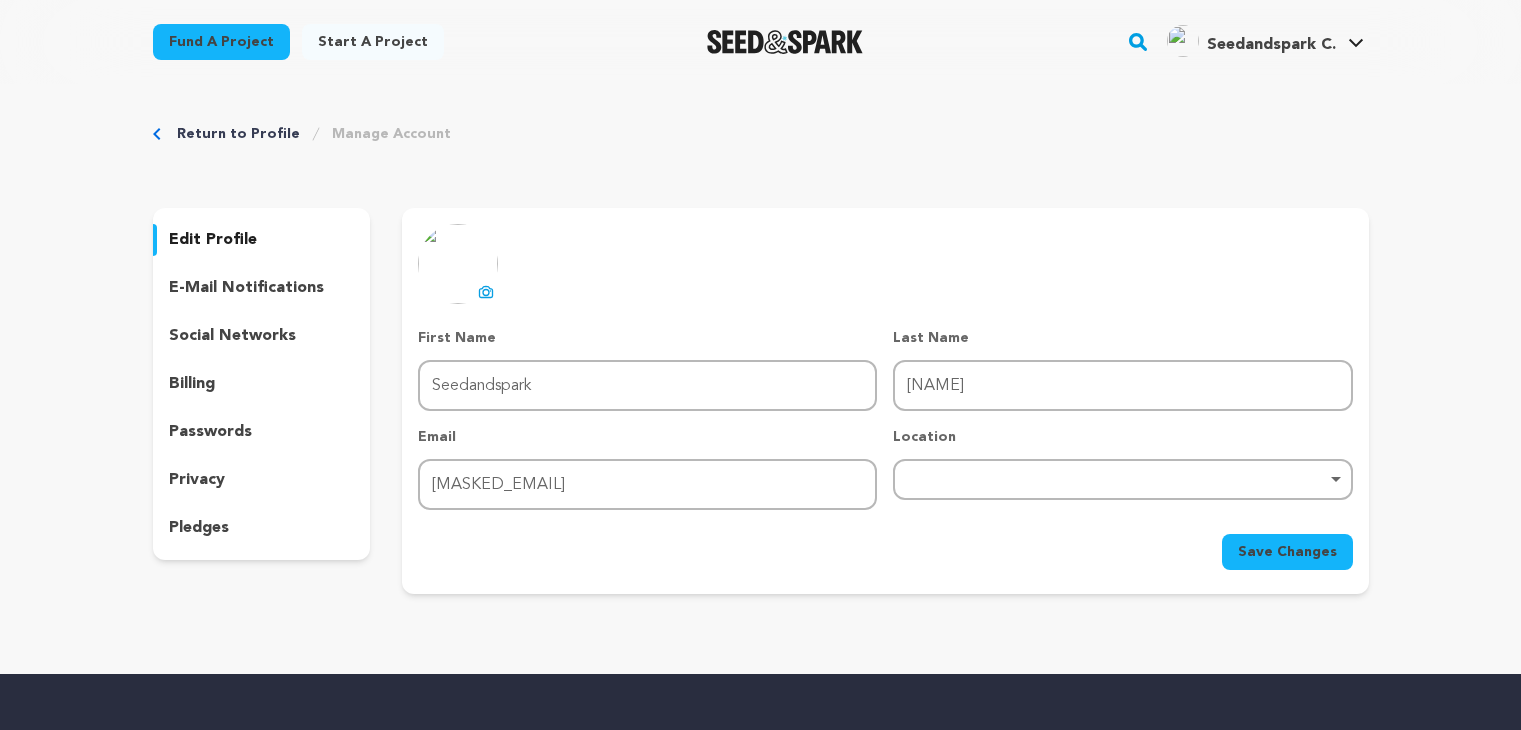 scroll, scrollTop: 0, scrollLeft: 0, axis: both 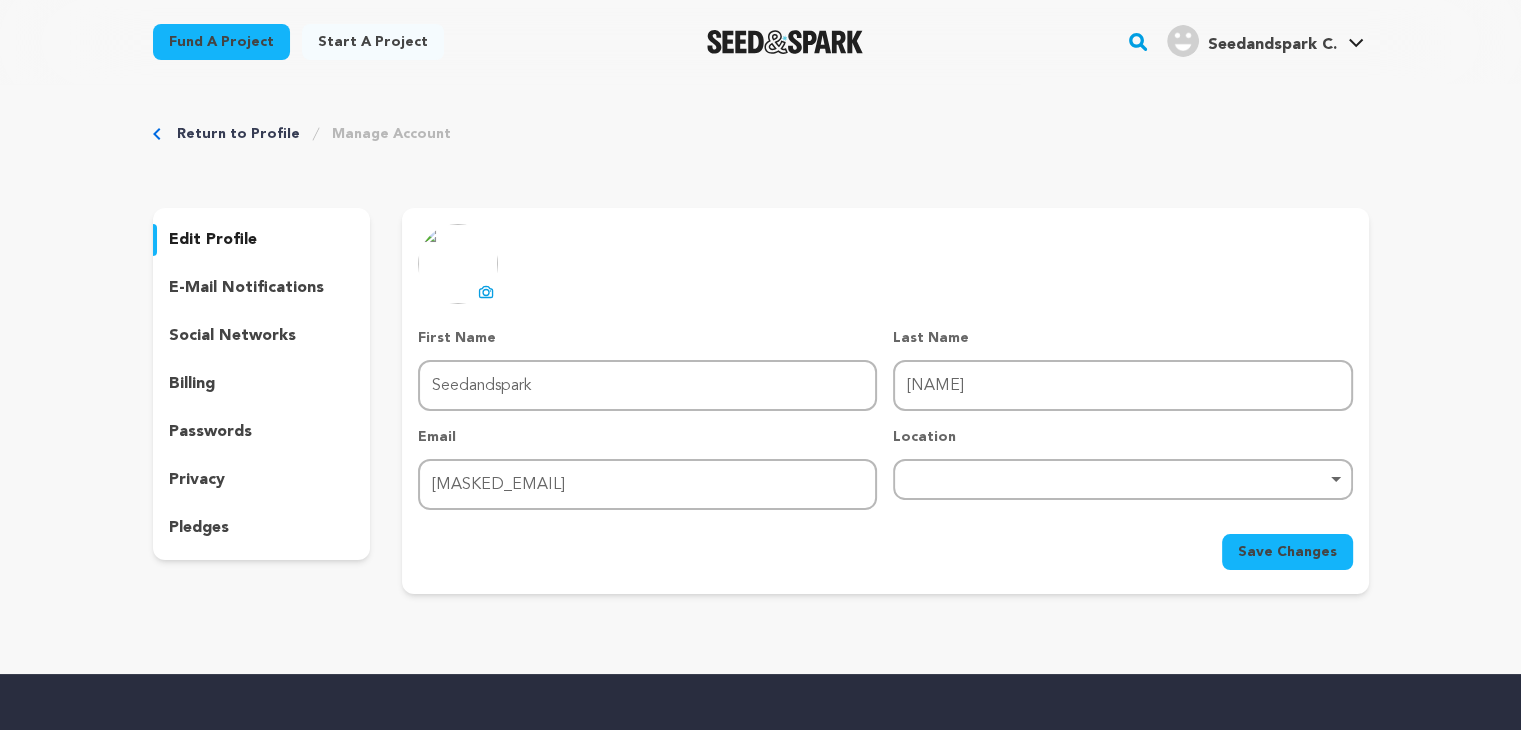 click 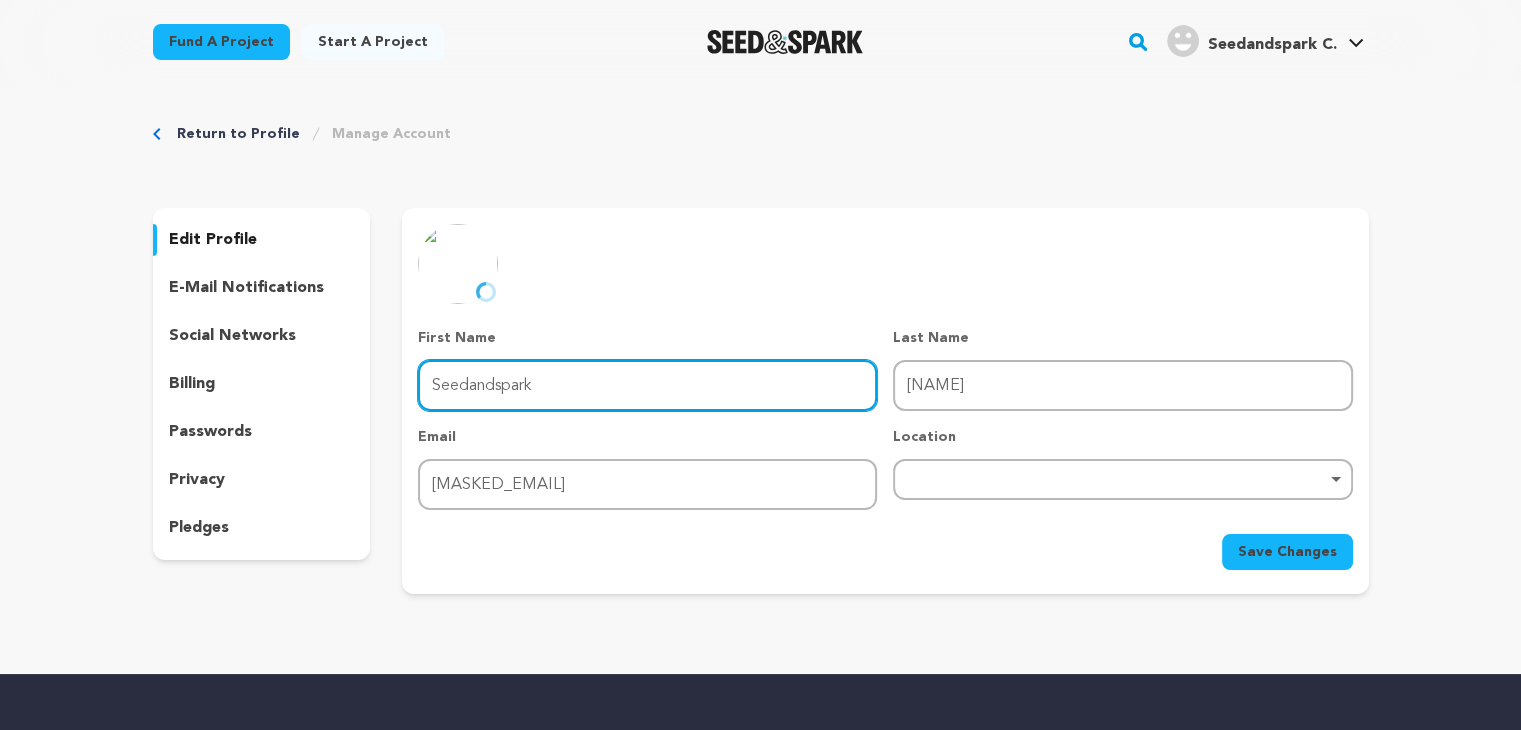 click on "Seedandspark" at bounding box center [647, 385] 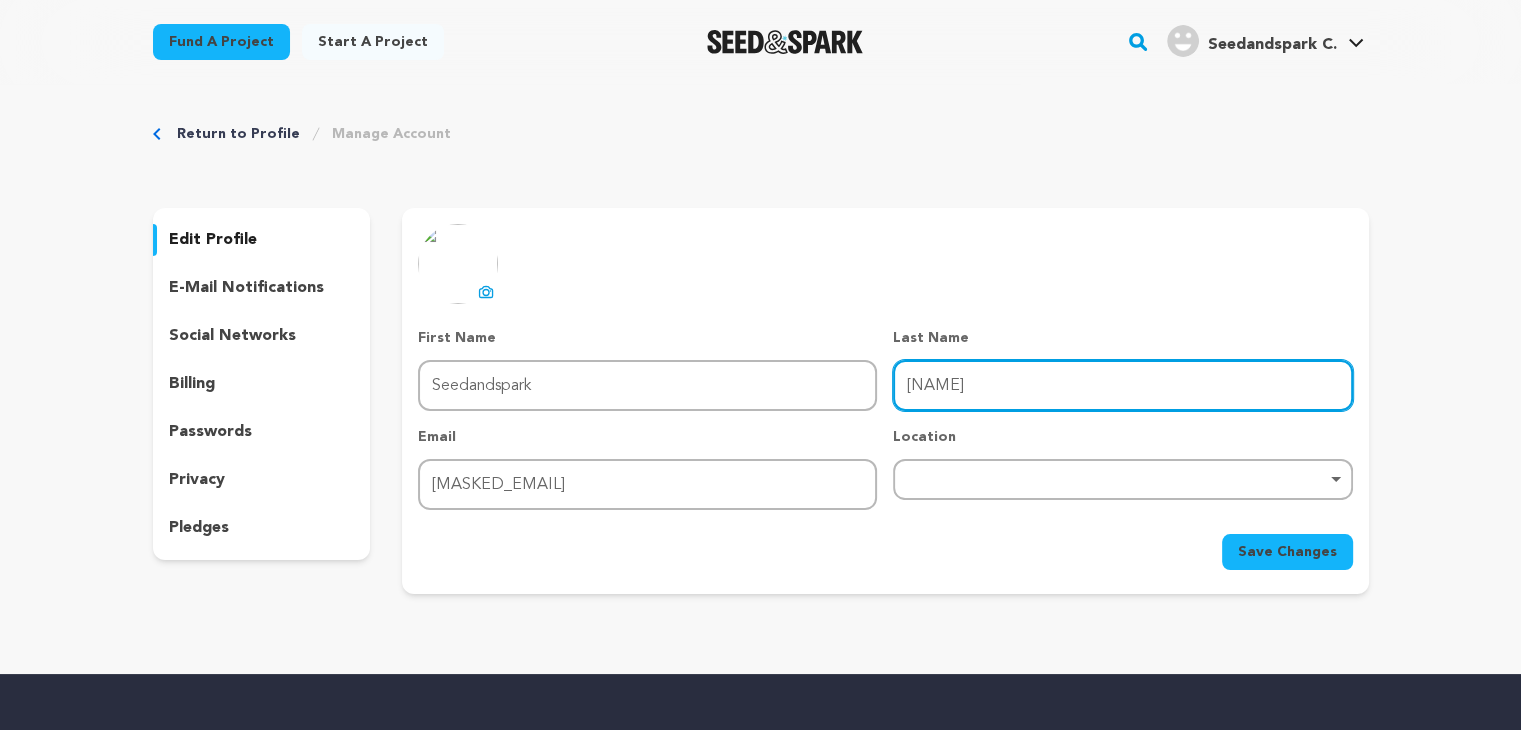 click on "Codixcomp" at bounding box center (1122, 385) 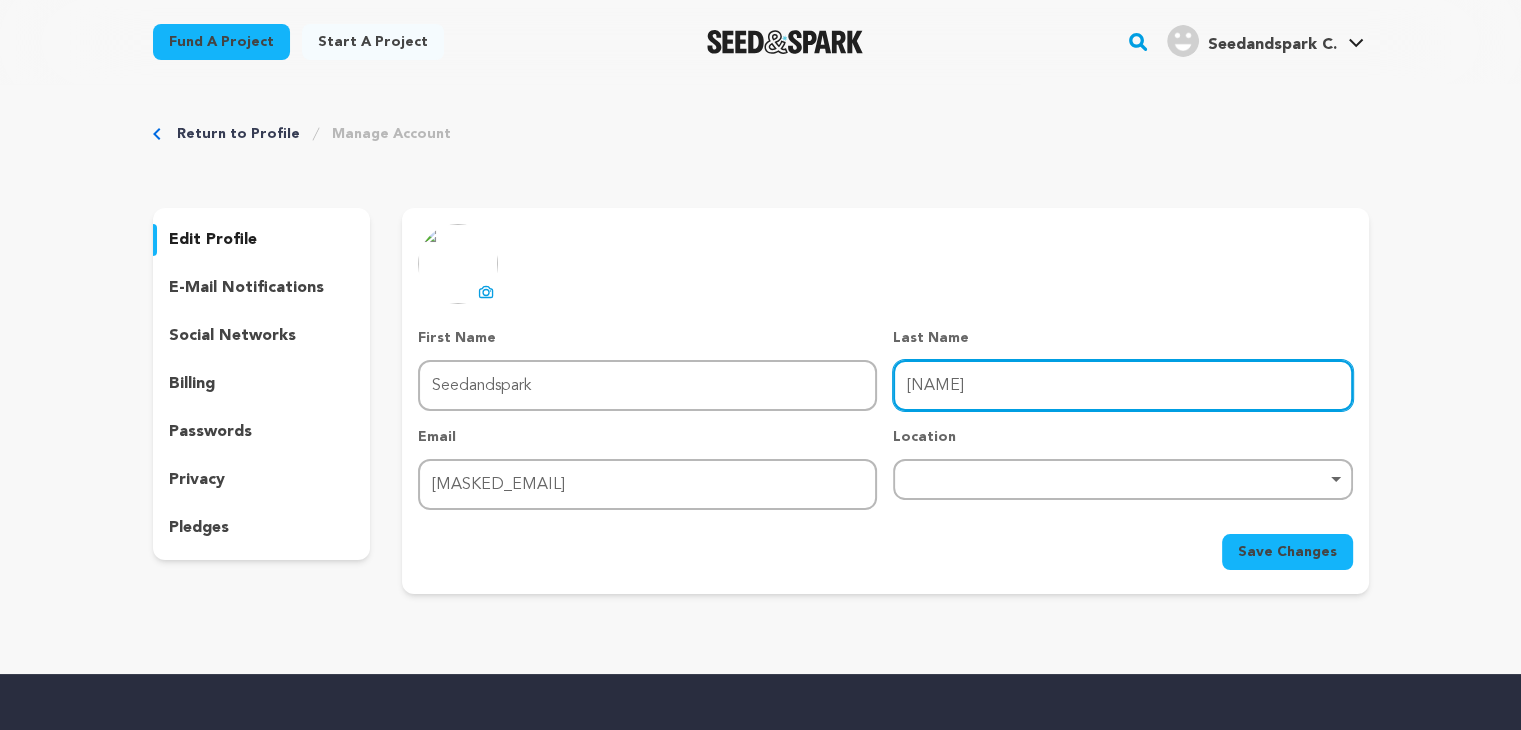 click on "Codixcomp" at bounding box center [1122, 385] 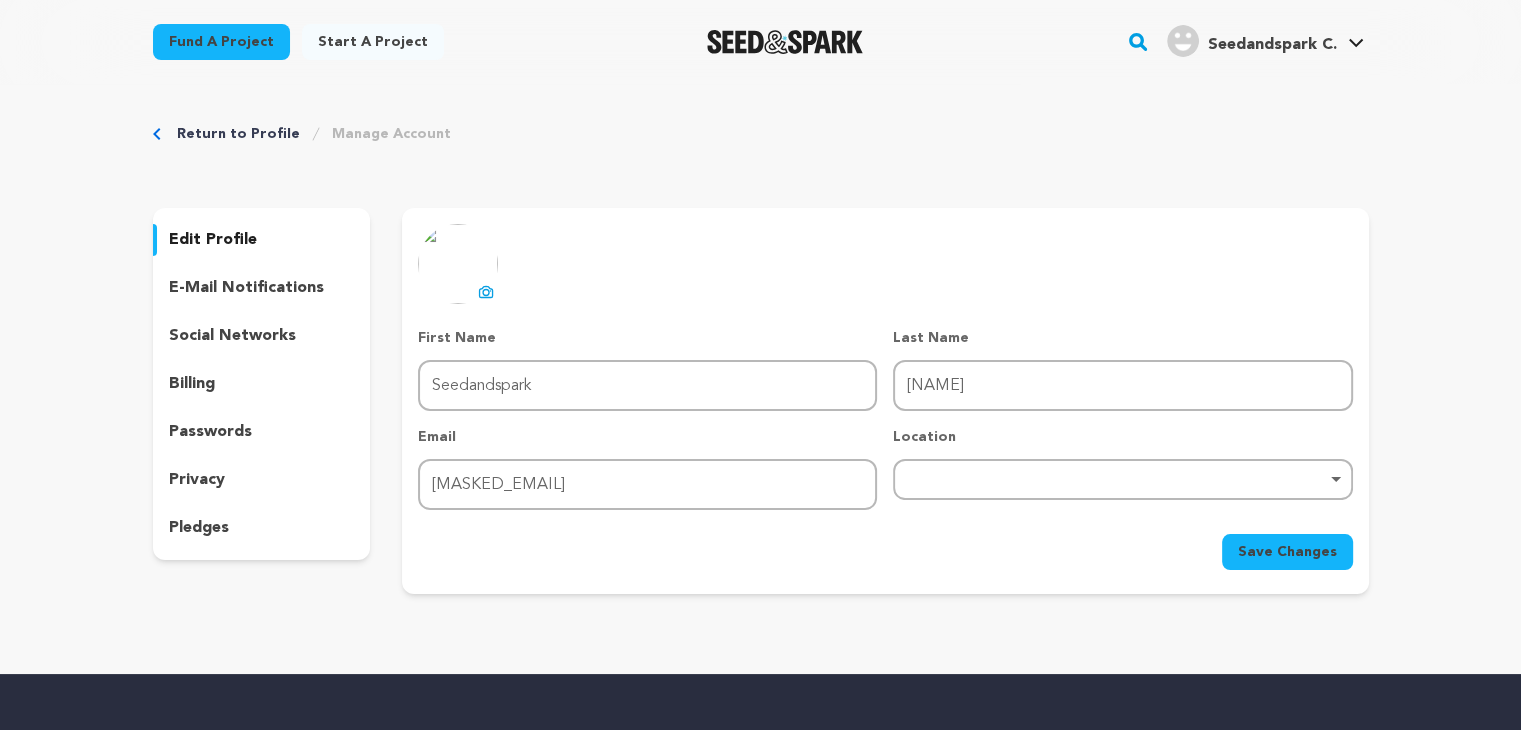 click on "uploading spinner
upload profile image
First Name
First Name
Seedandspark
Last Name
Last Name
Codixcomp
Email
Email
codixcomp2@gmail.com
Location
Remove item" at bounding box center (885, 397) 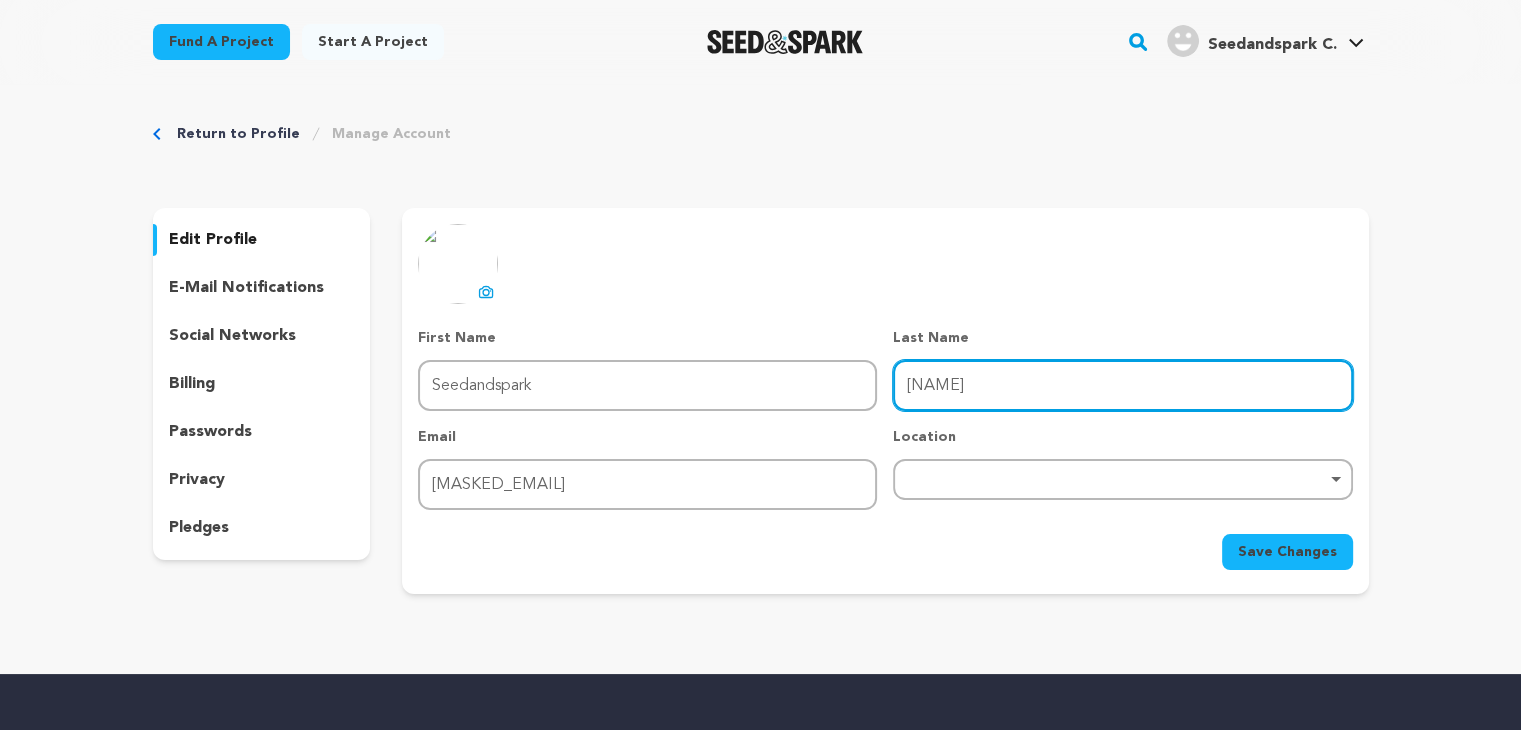 drag, startPoint x: 909, startPoint y: 385, endPoint x: 1025, endPoint y: 373, distance: 116.61904 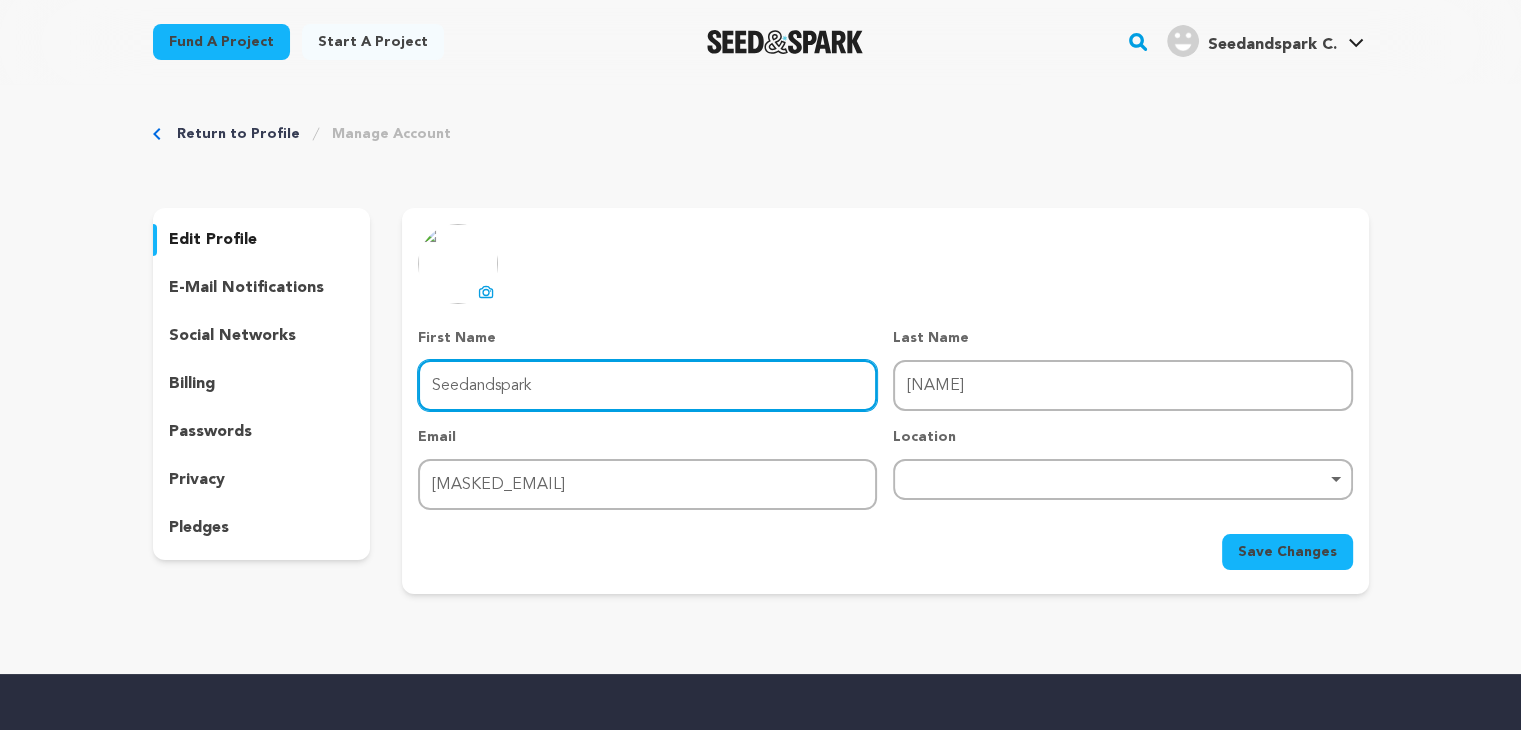 click on "Seedandspark" at bounding box center (647, 385) 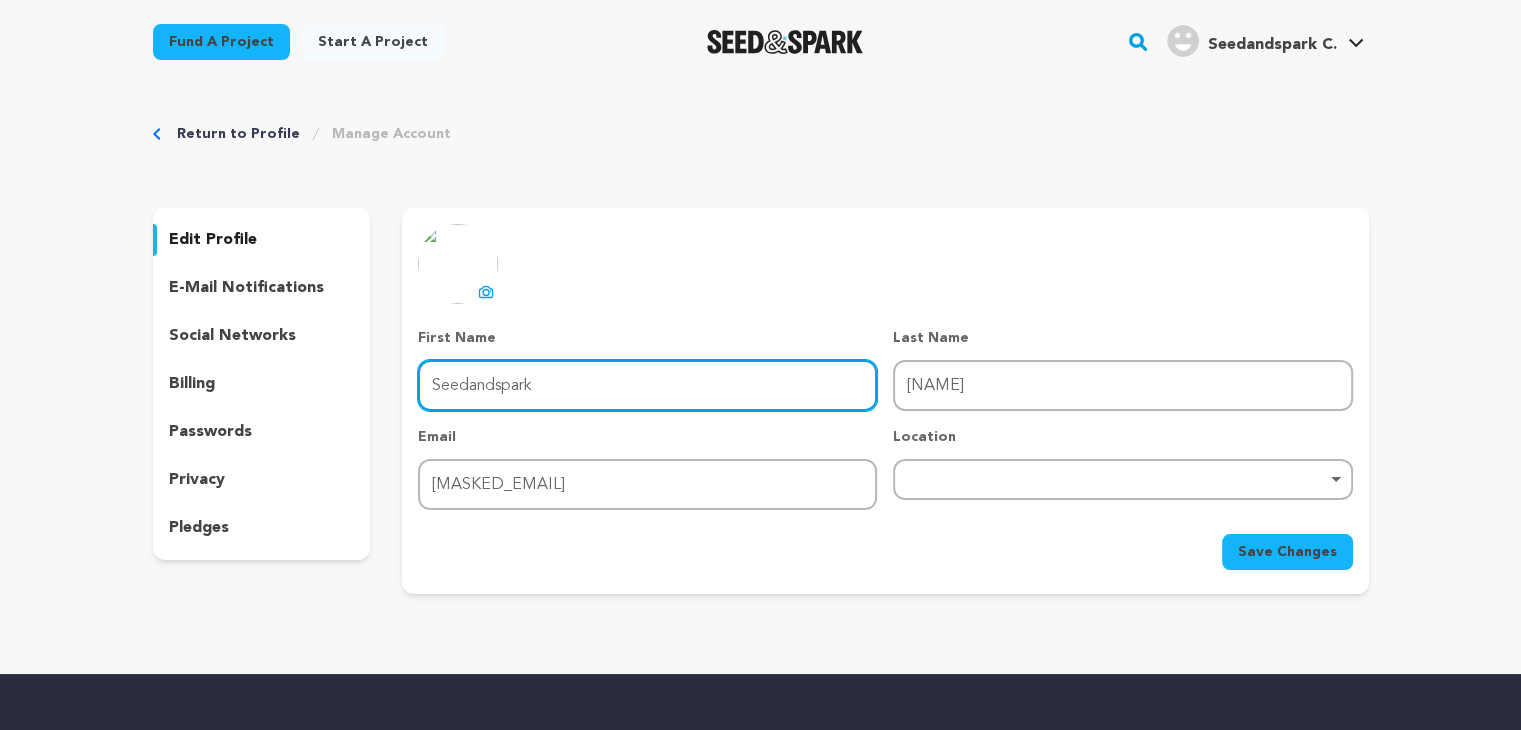 paste on "Codixcomp" 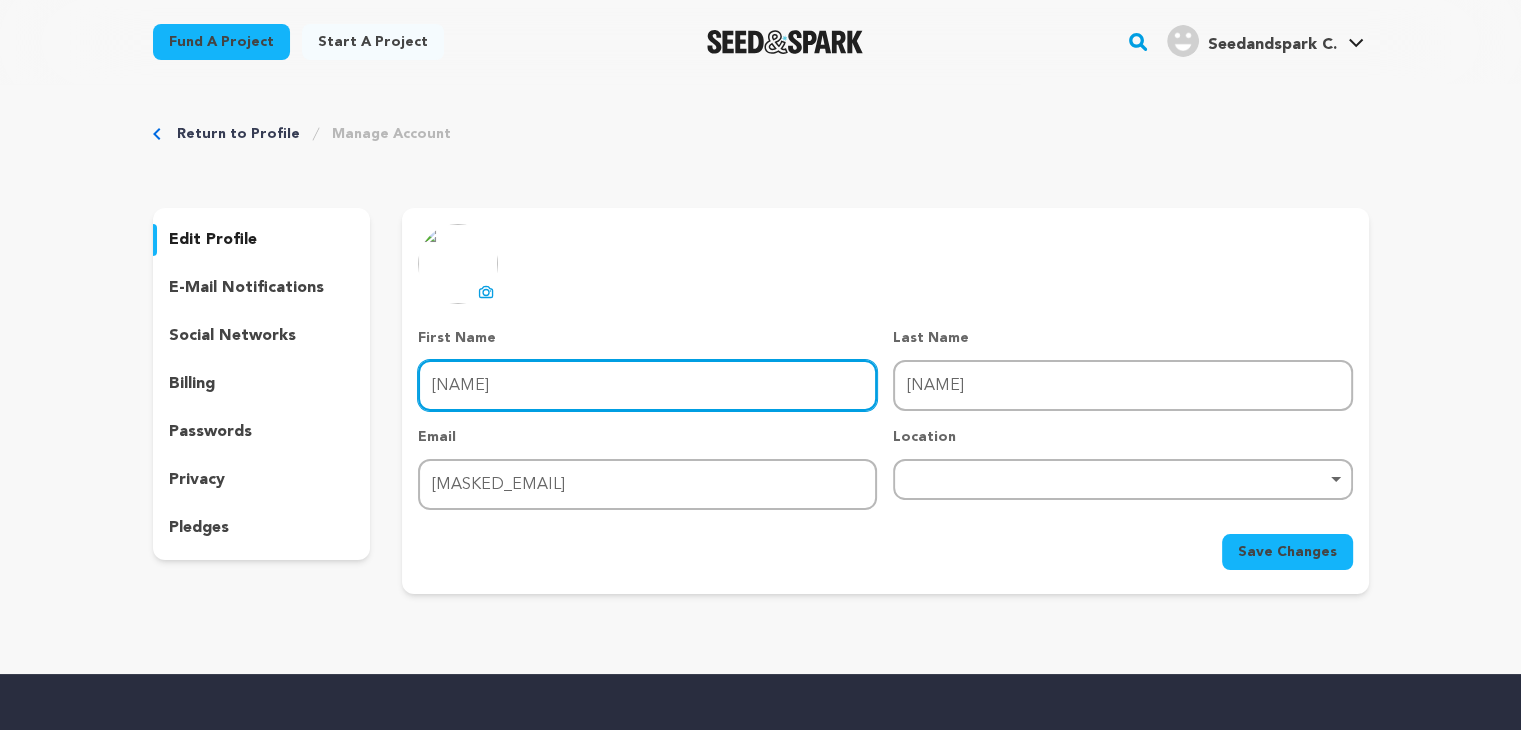 type on "Codixcomp" 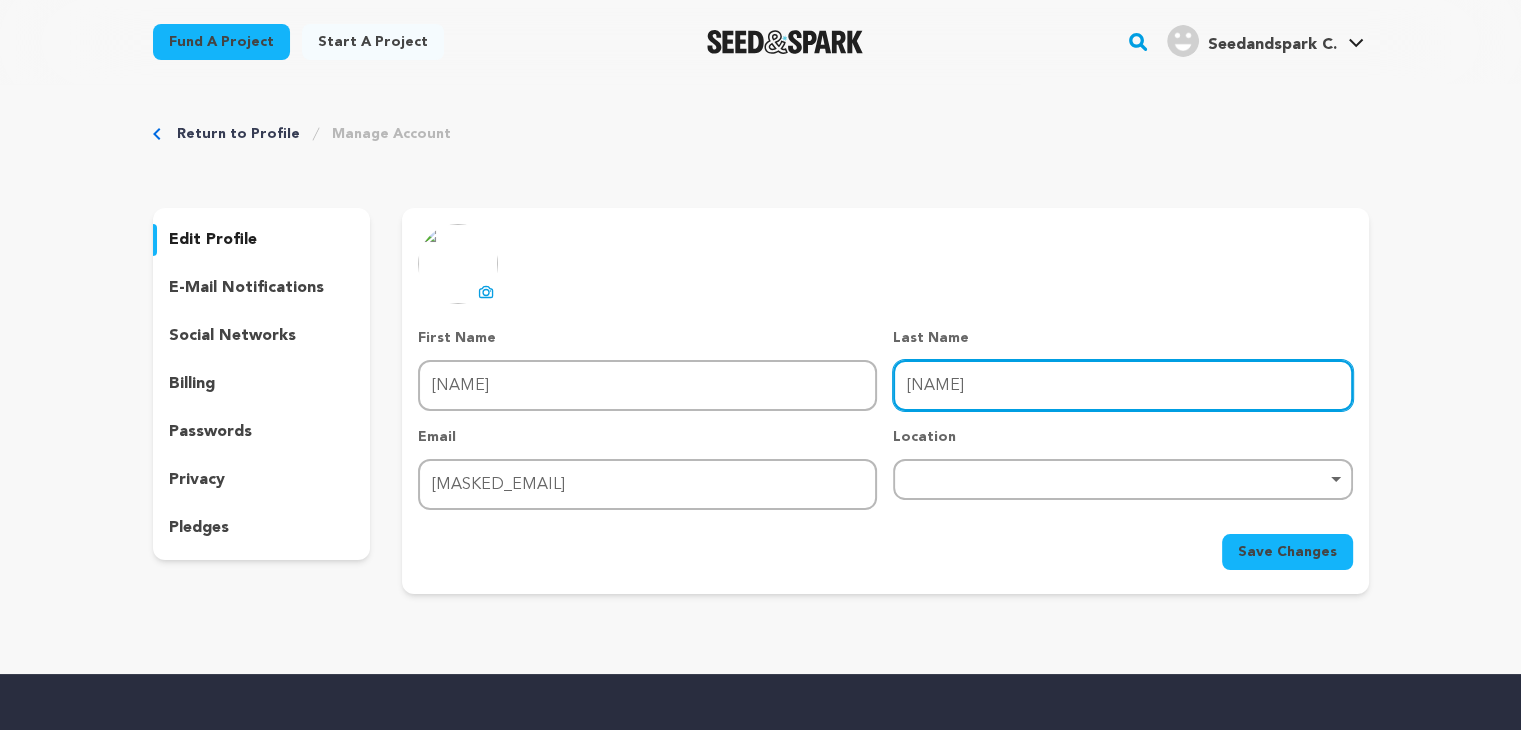 click on "Codixcomp" at bounding box center [1122, 385] 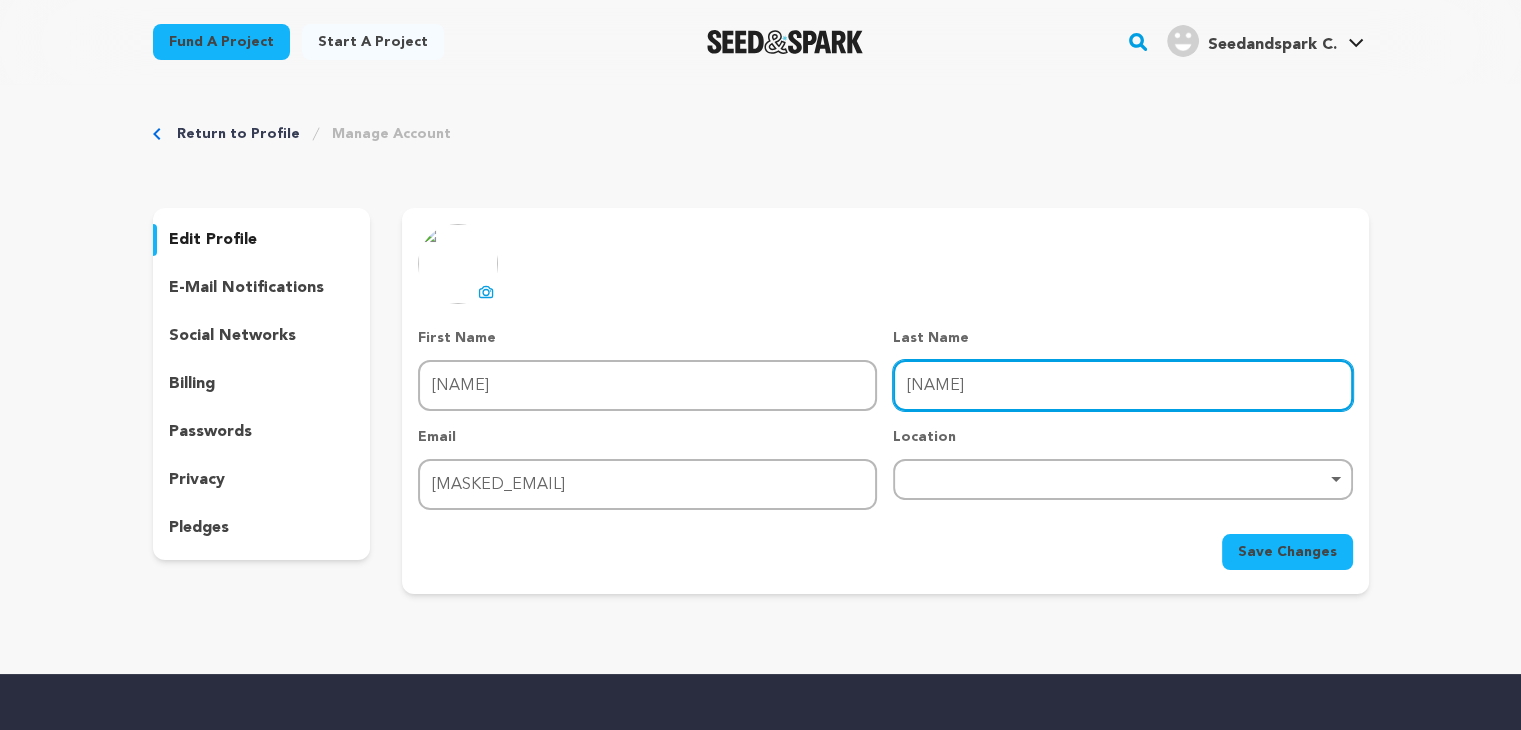 click on "Codixcomp" at bounding box center (1122, 385) 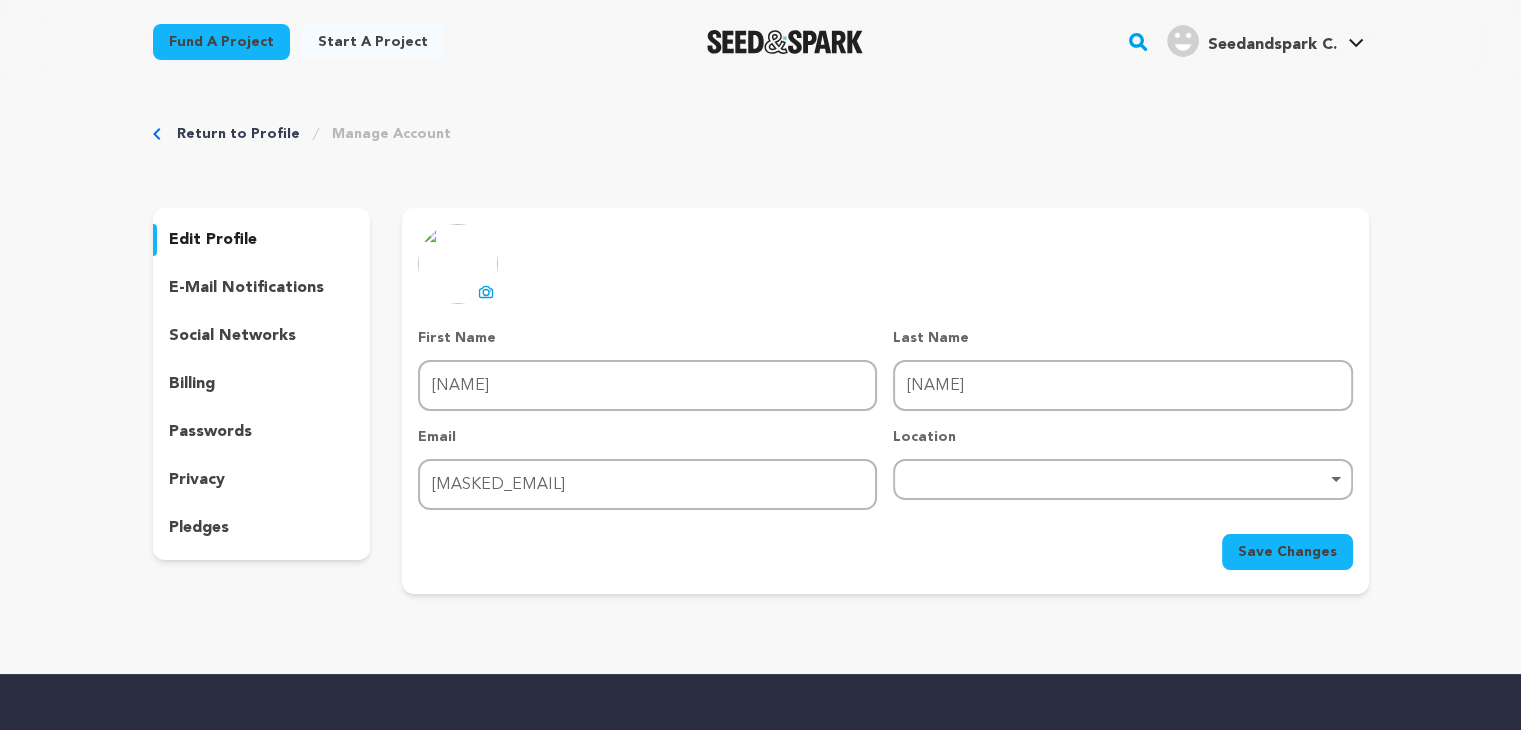 click on "uploading spinner
upload profile image
First Name
First Name
Codixcomp
Last Name
Last Name
Codixcomp
Email
Email
codixcomp2@gmail.com
Location
Remove item" at bounding box center [885, 397] 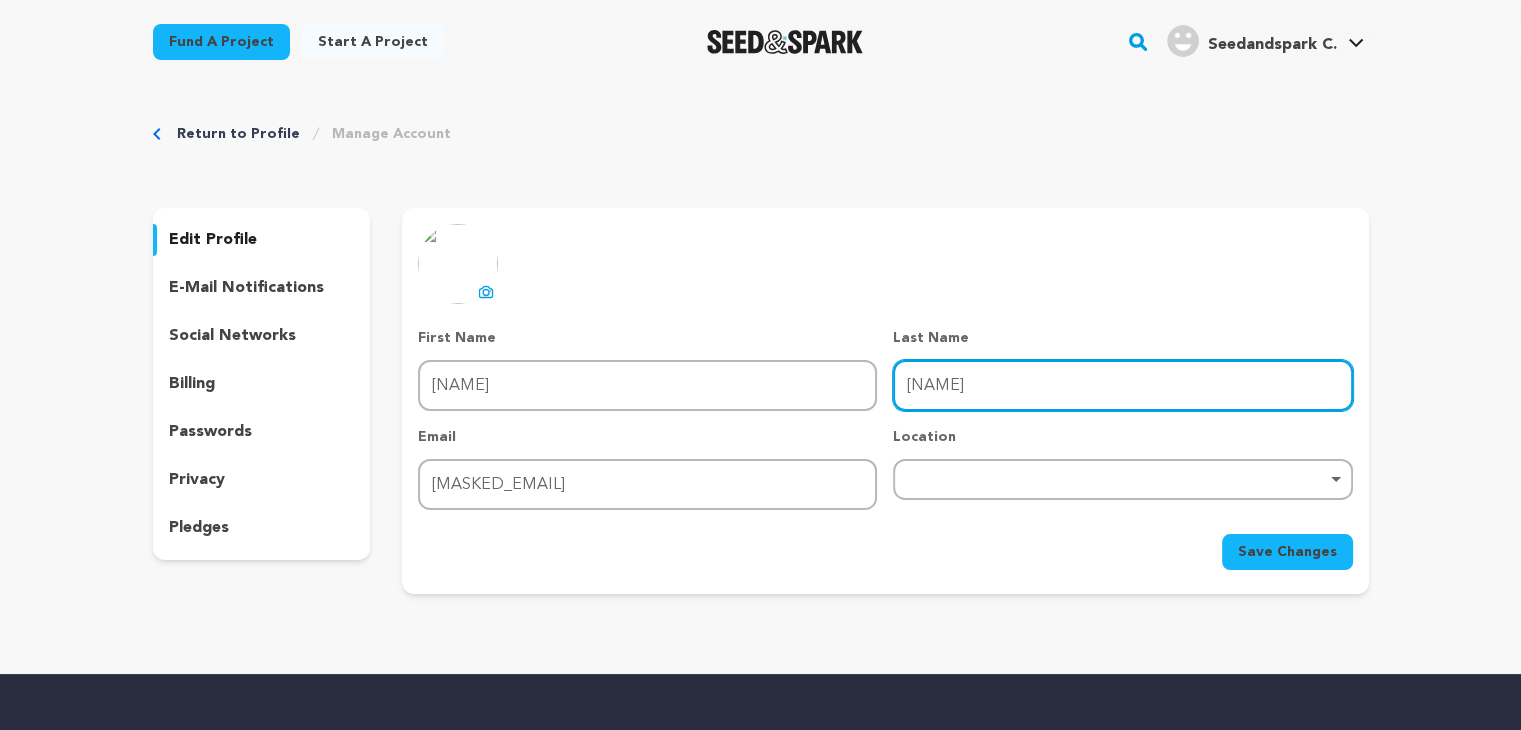 click on "Codixcomp" at bounding box center [1122, 385] 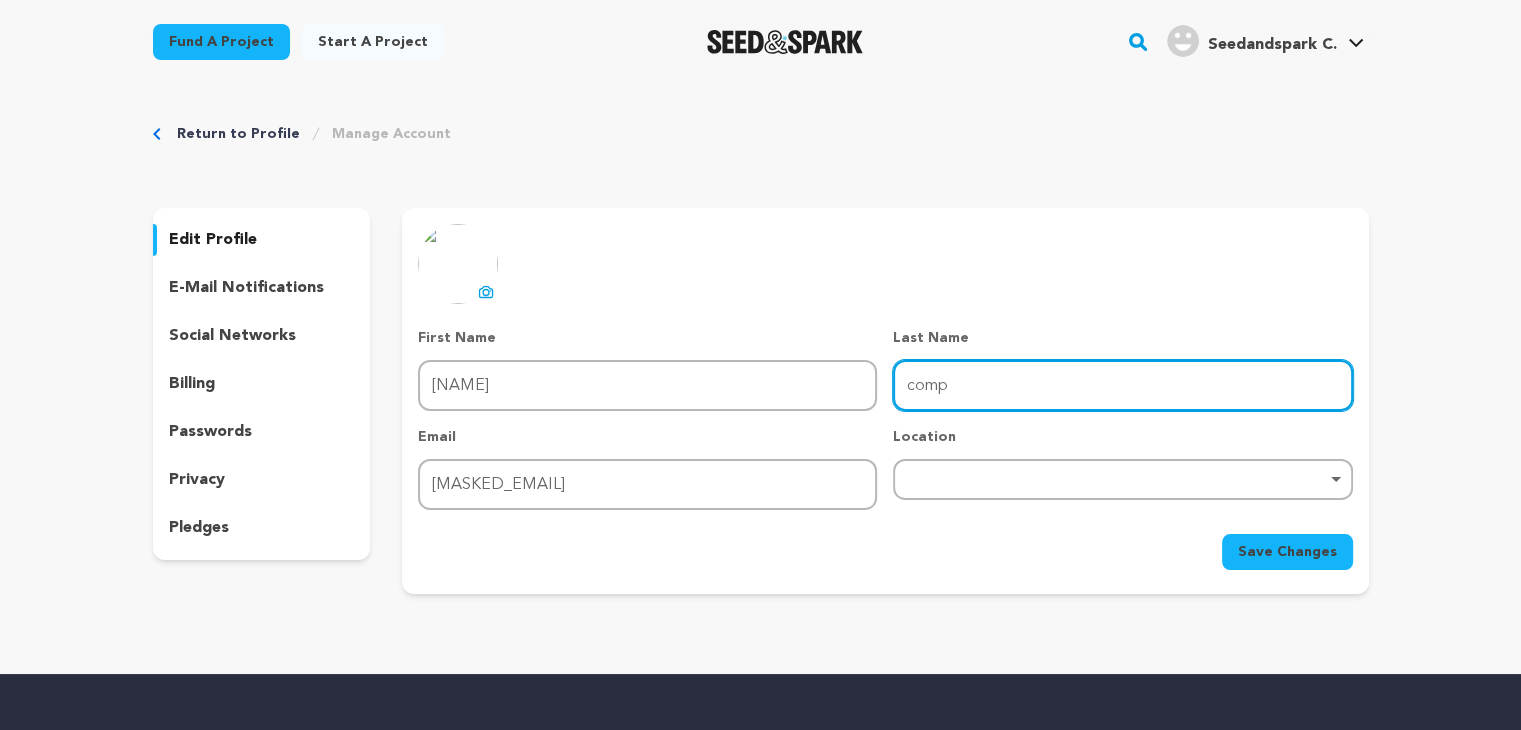 click on "Remove item" at bounding box center (1122, 479) 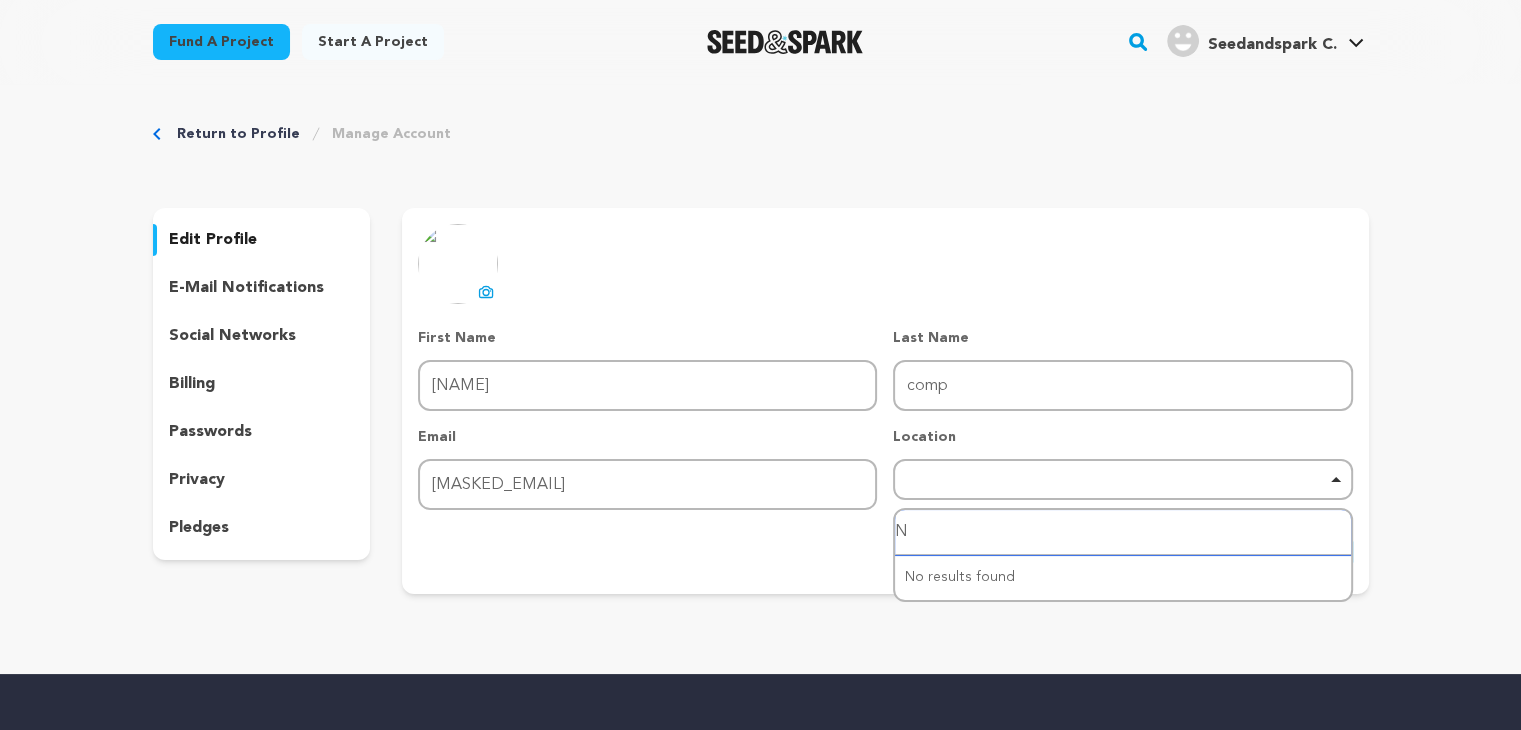 scroll, scrollTop: 0, scrollLeft: 0, axis: both 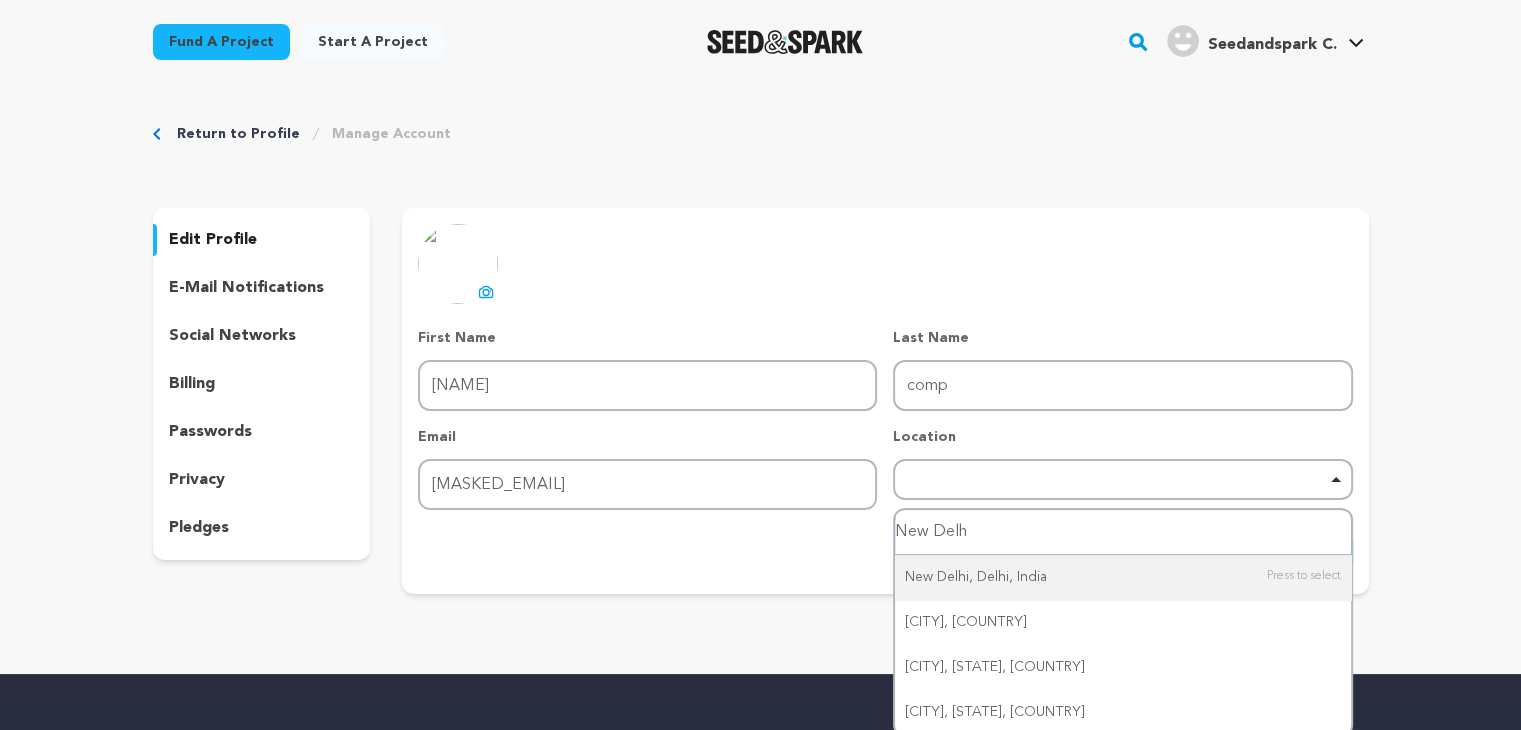 type on "New Delhi" 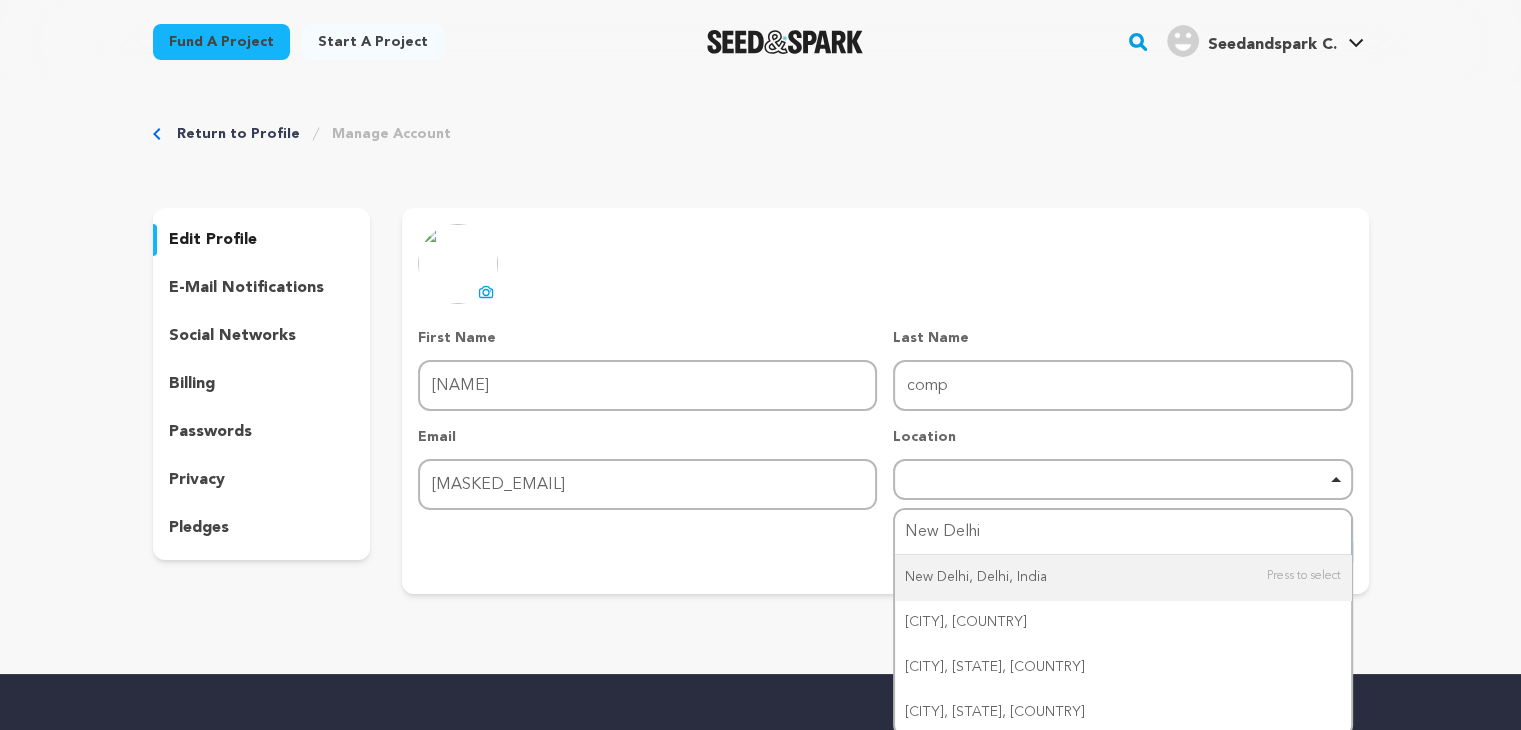 type 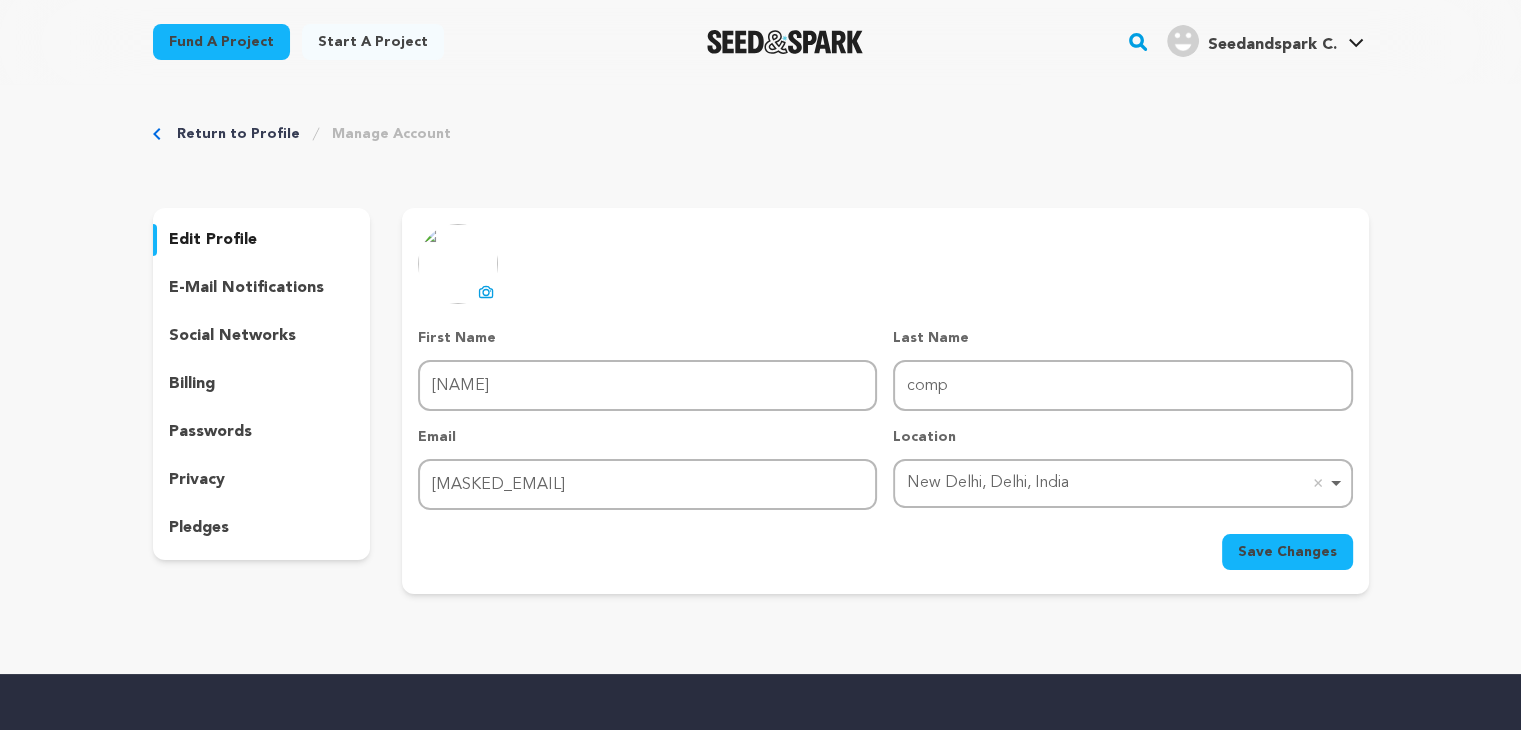 click on "Save Changes" at bounding box center [1287, 552] 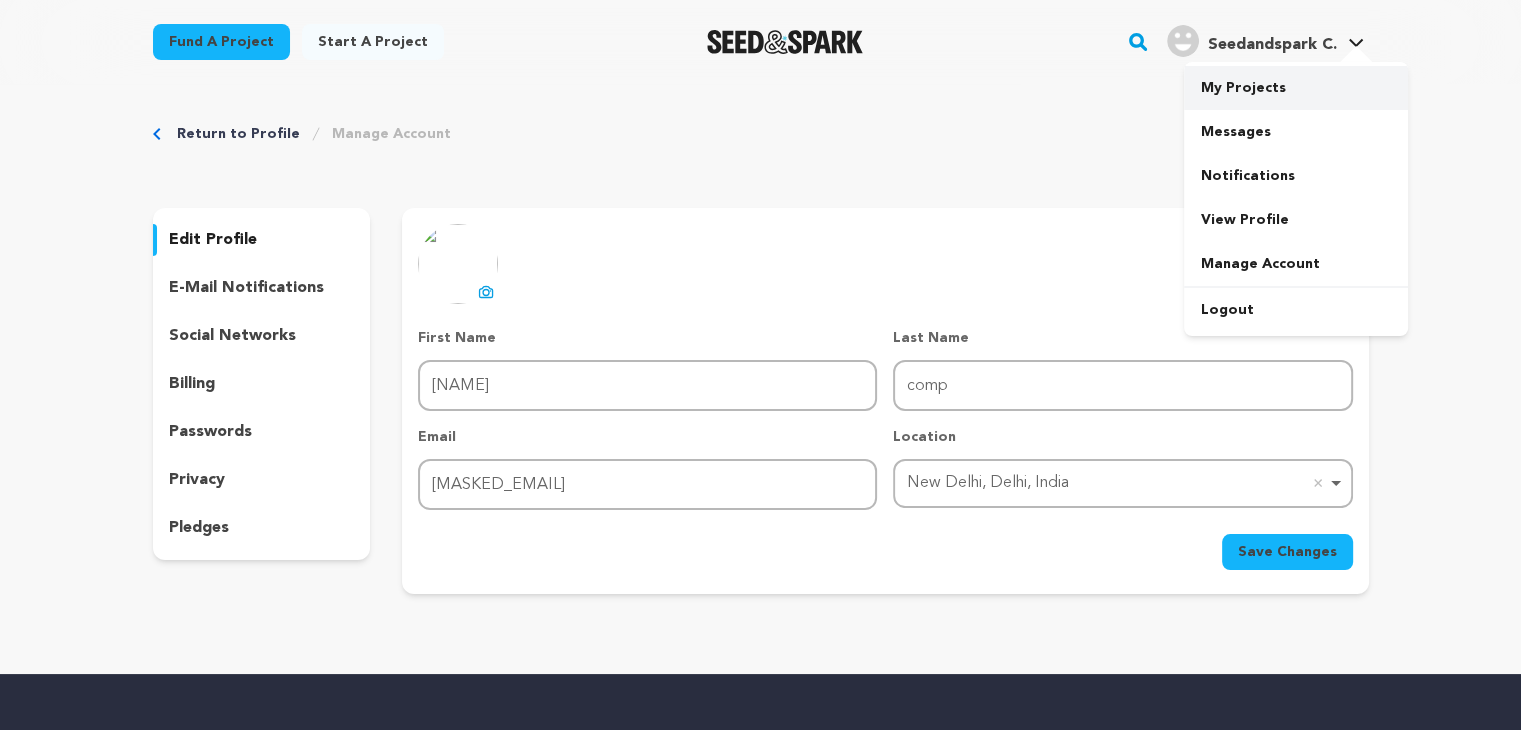click on "My Projects" at bounding box center [1296, 88] 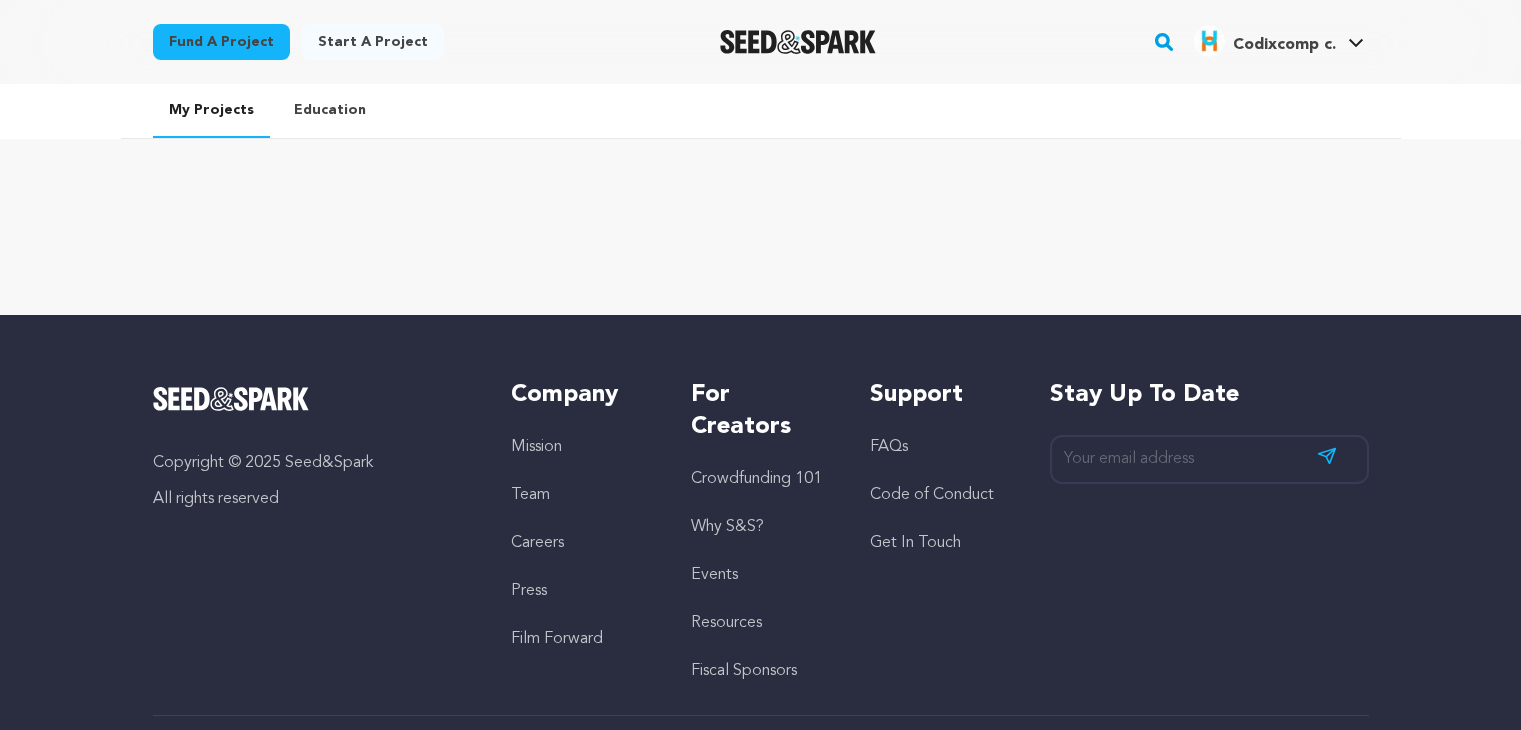 scroll, scrollTop: 0, scrollLeft: 0, axis: both 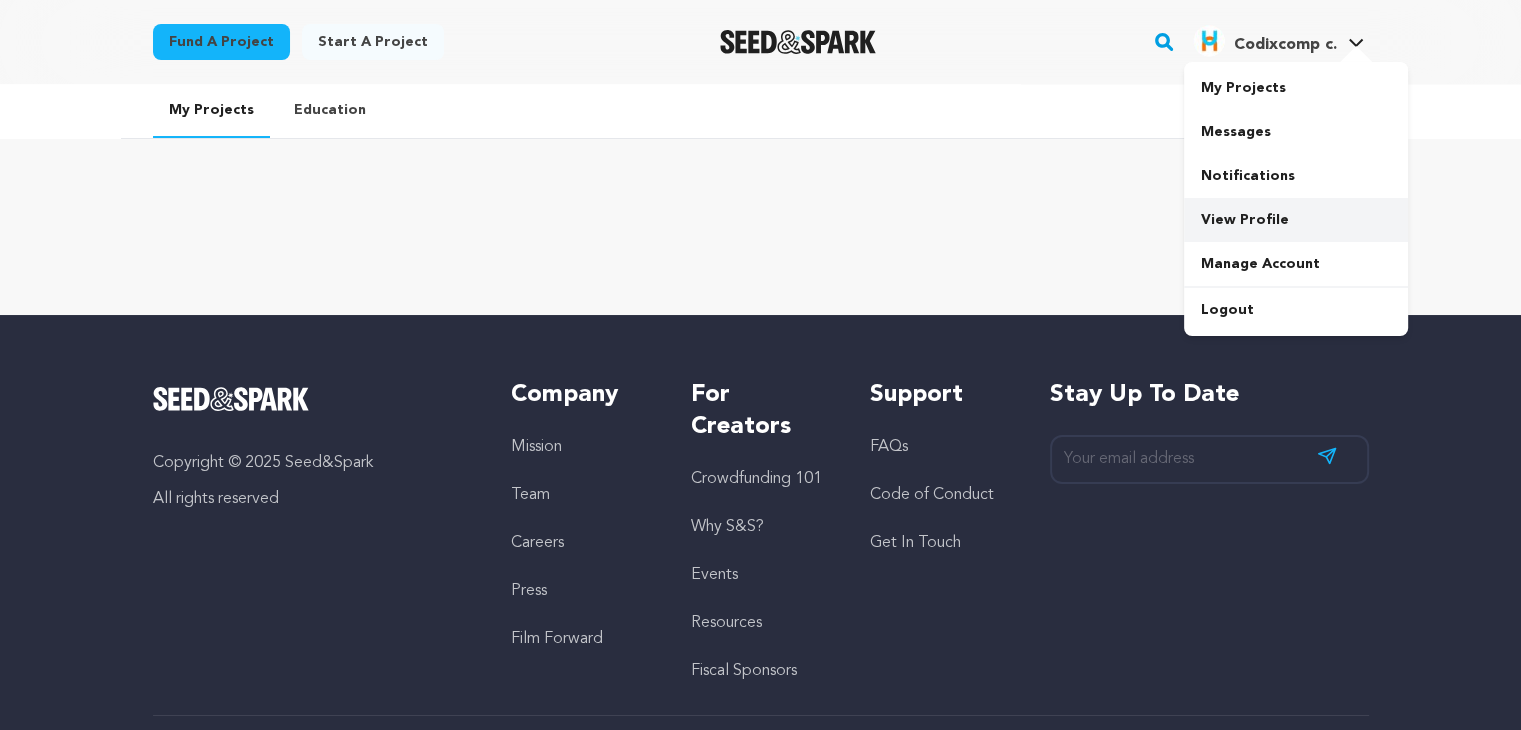 click on "View Profile" at bounding box center (1296, 220) 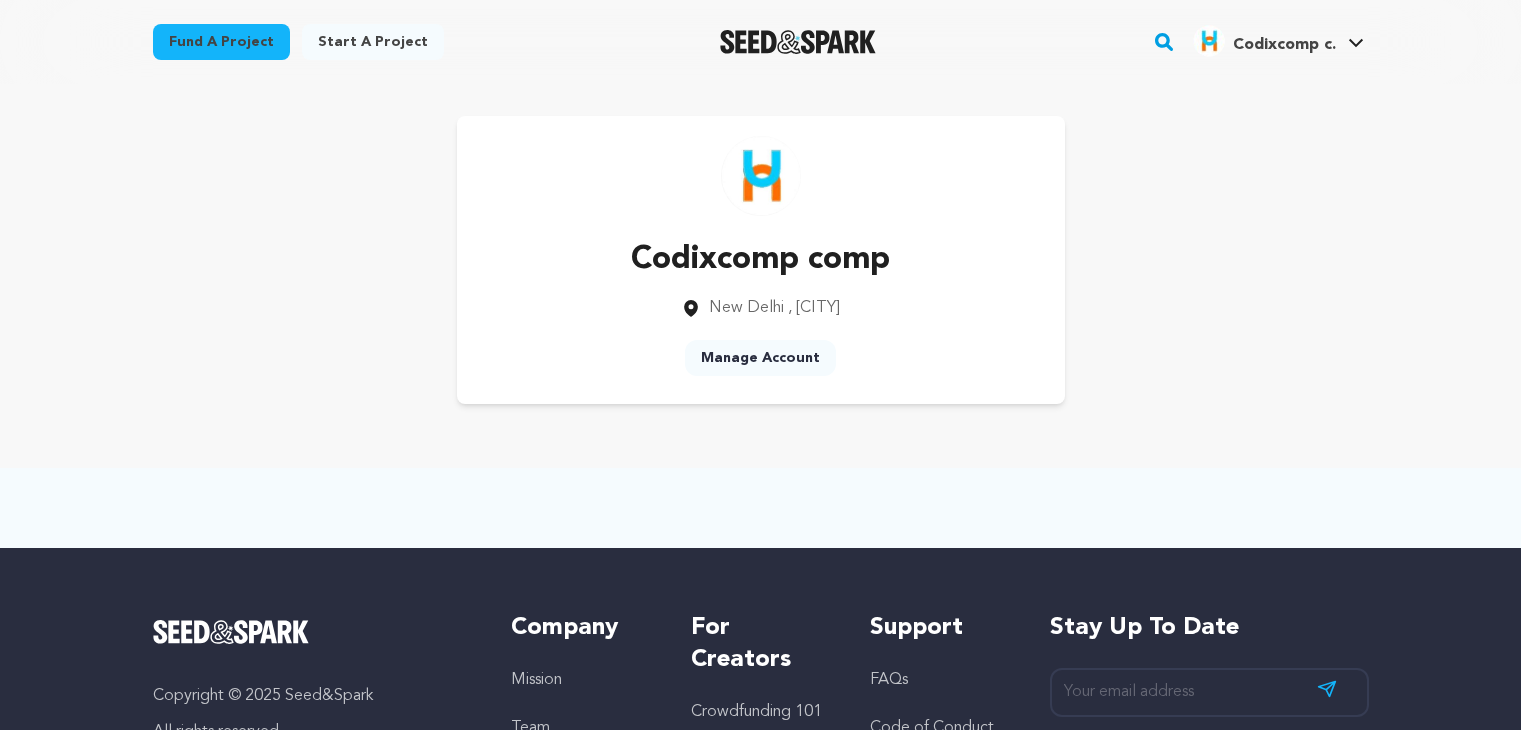 scroll, scrollTop: 0, scrollLeft: 0, axis: both 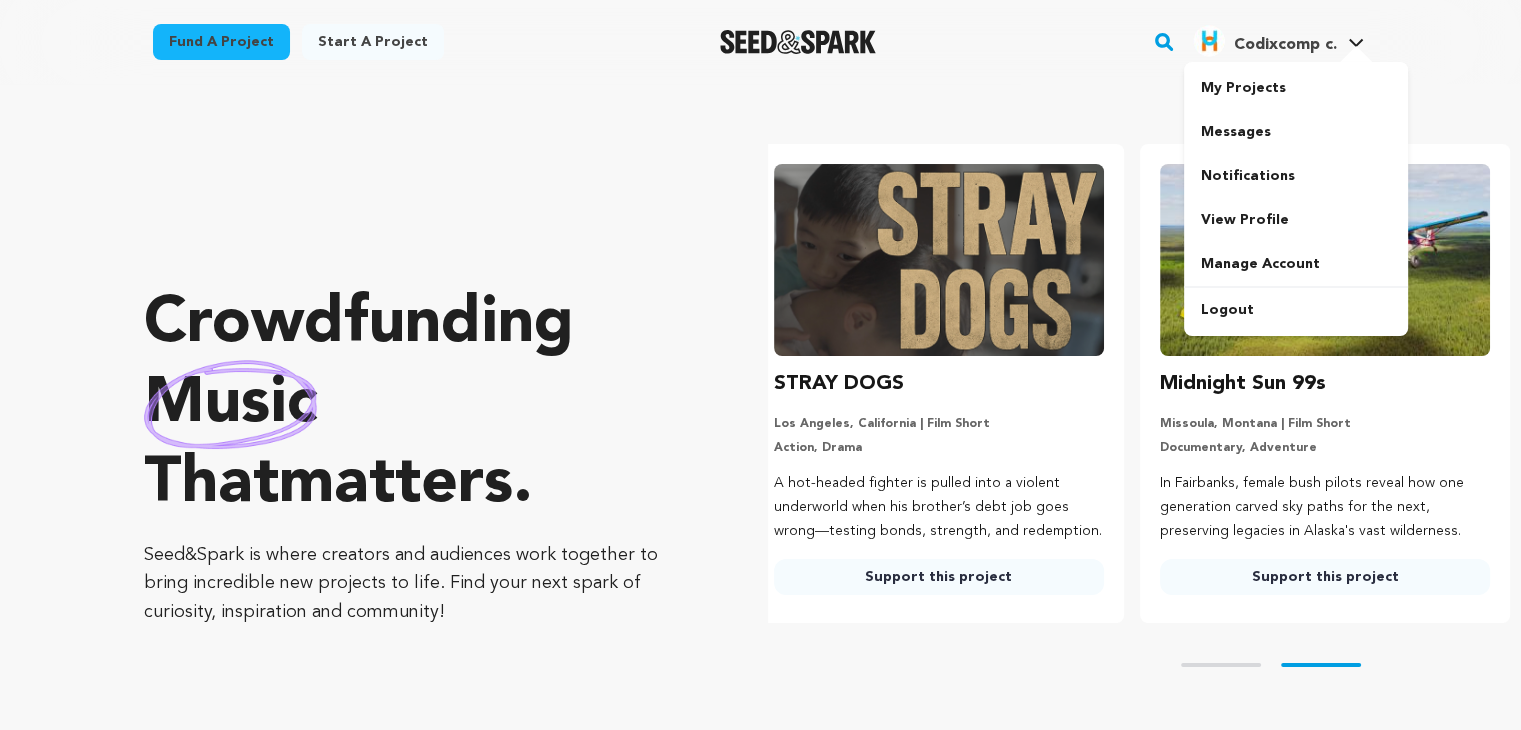 click 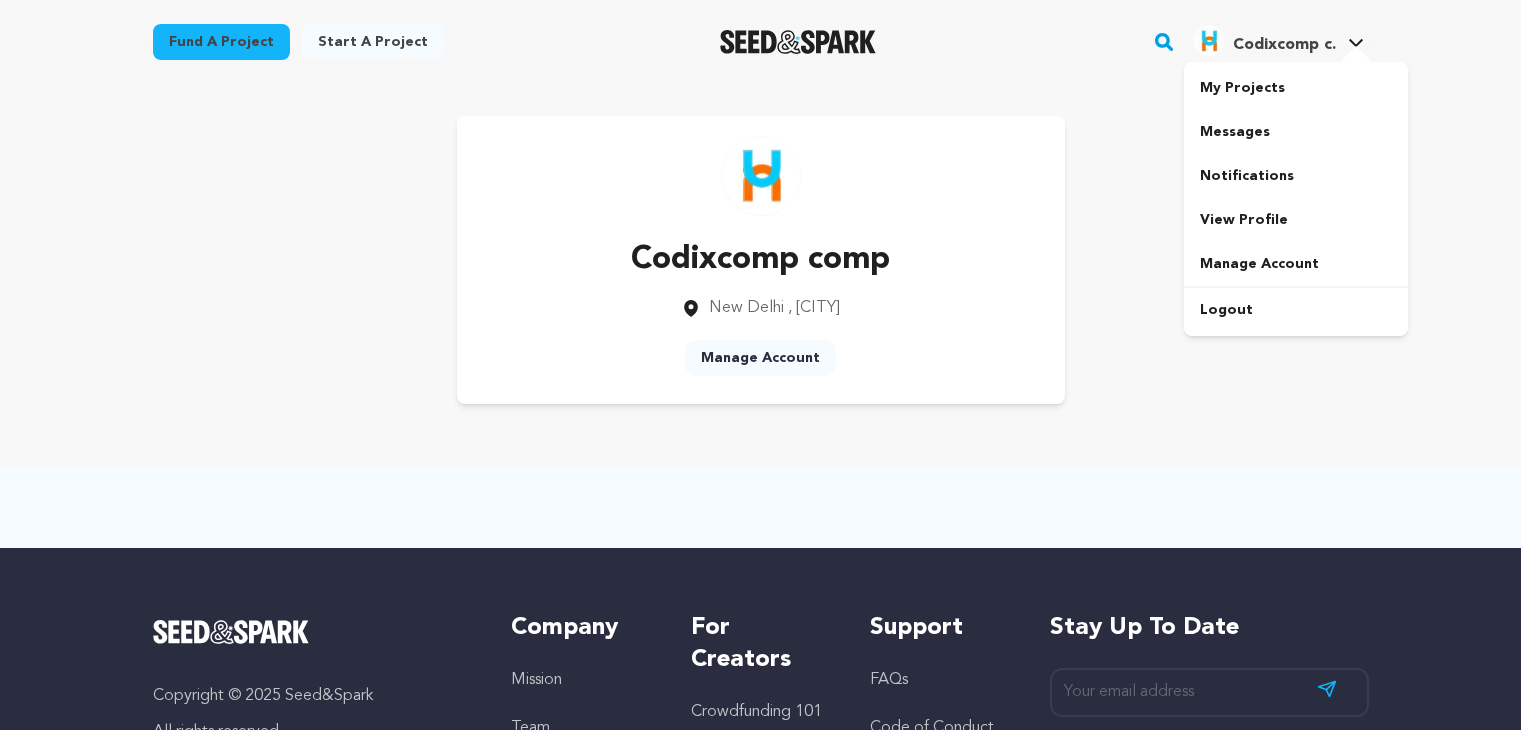 scroll, scrollTop: 0, scrollLeft: 0, axis: both 